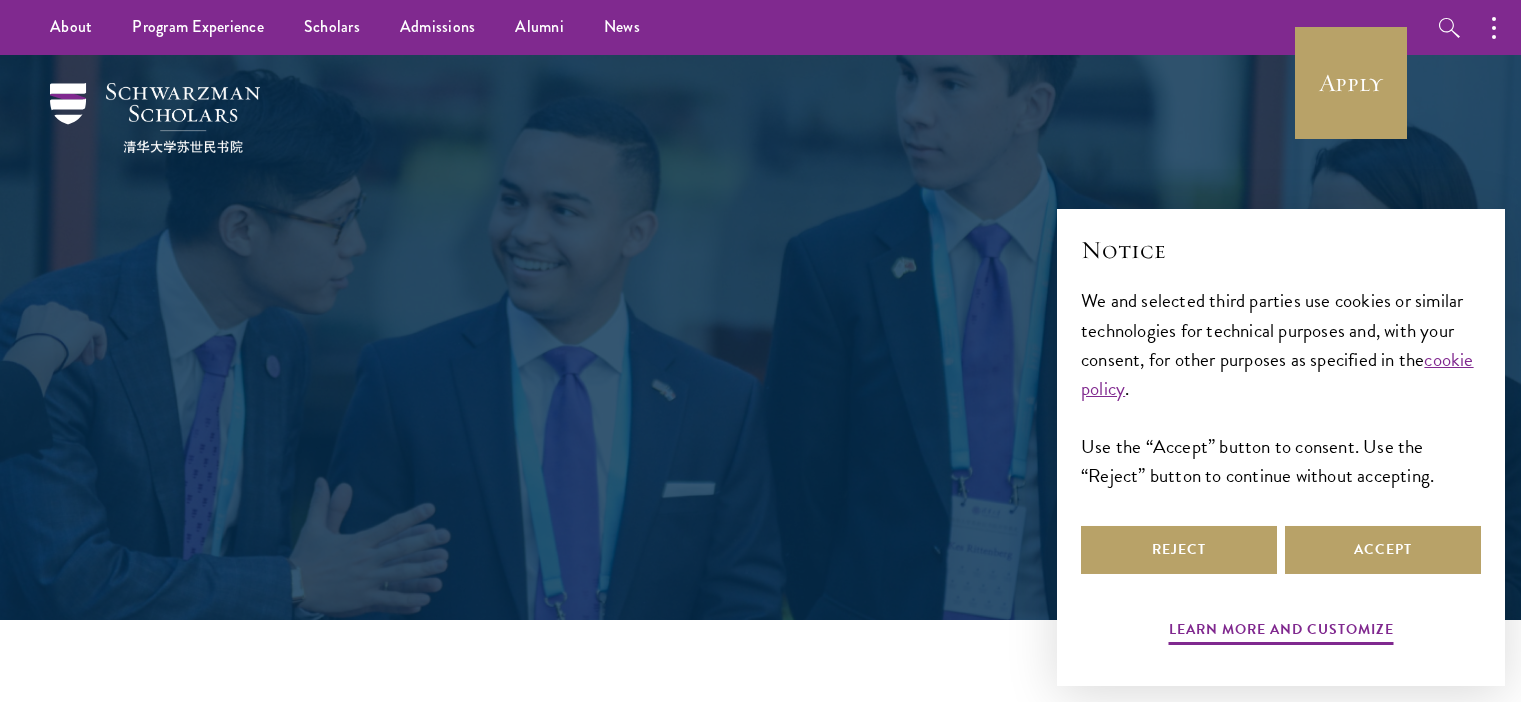 scroll, scrollTop: 0, scrollLeft: 0, axis: both 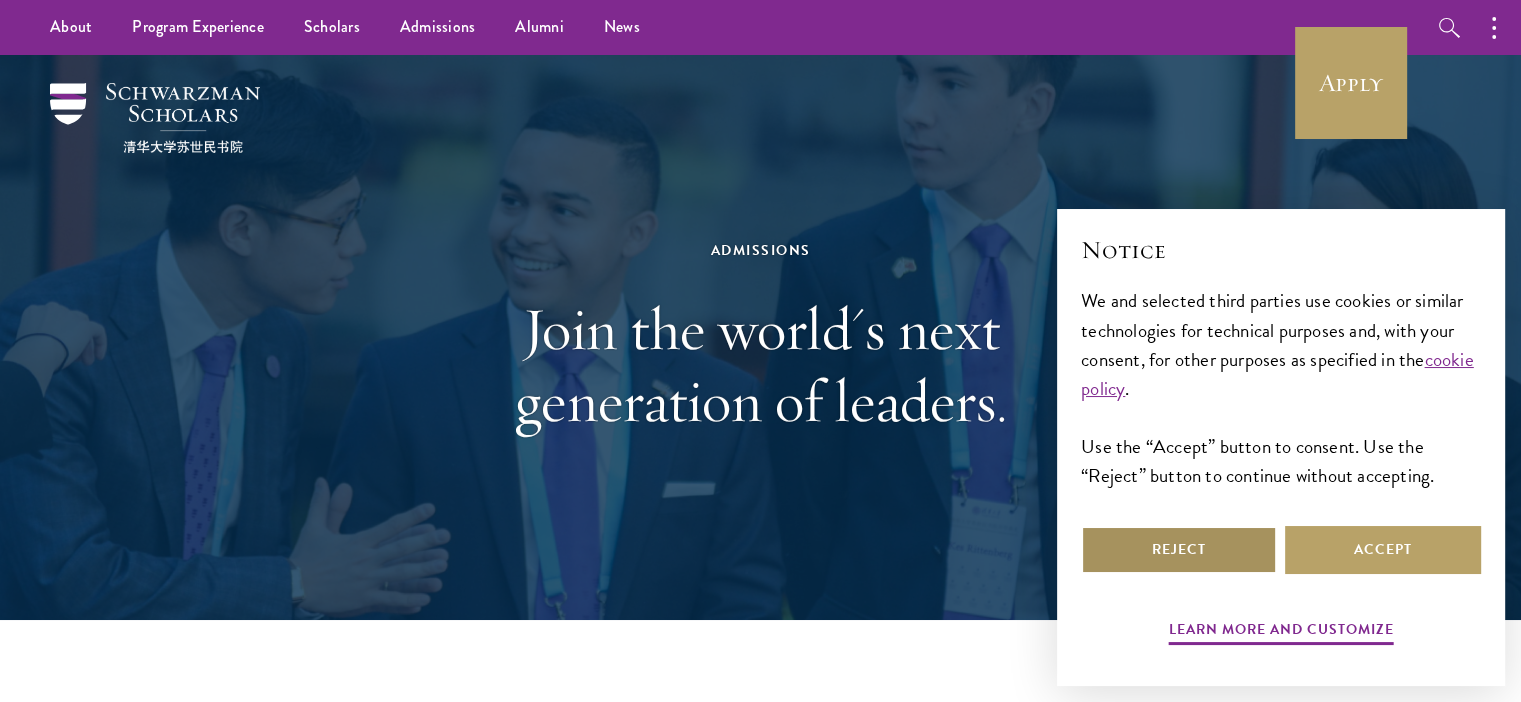 click on "Reject" at bounding box center (1179, 550) 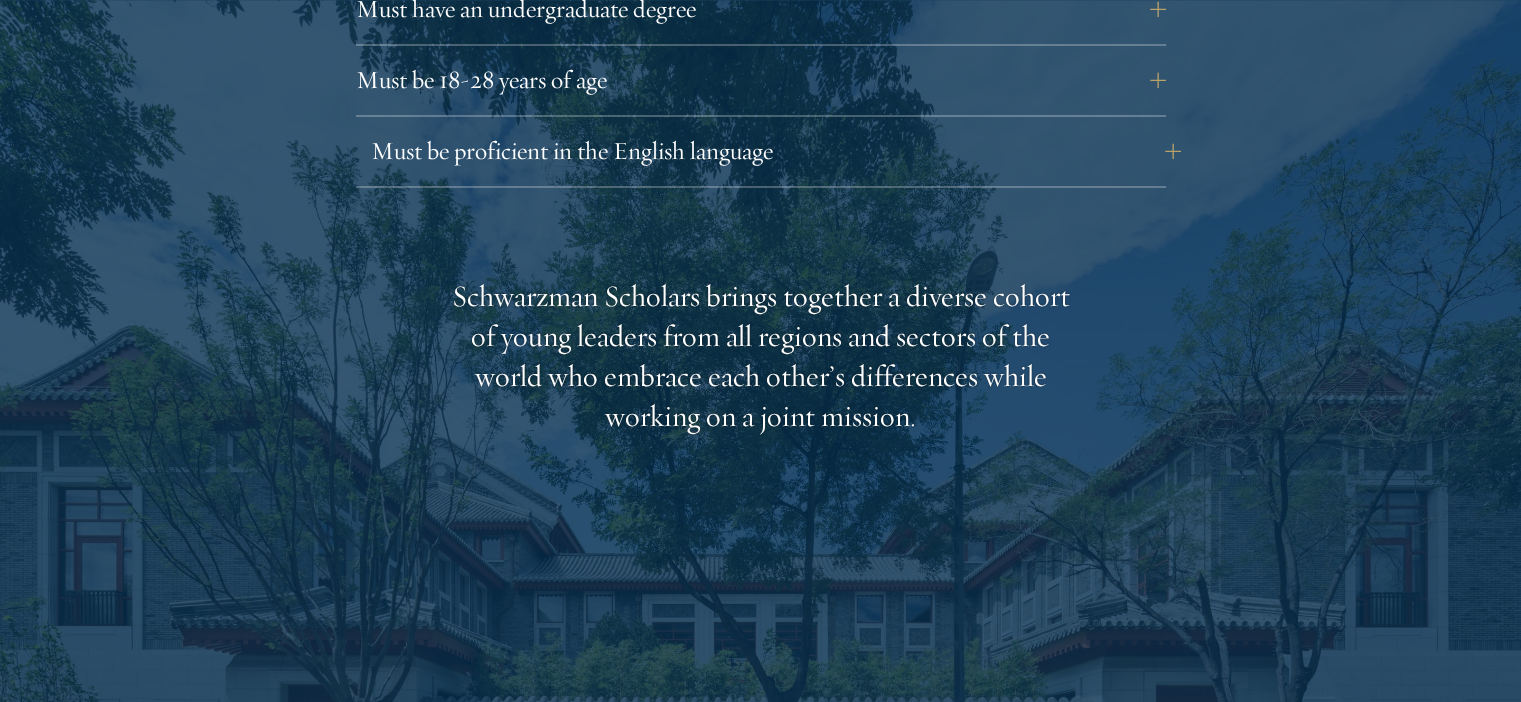 scroll, scrollTop: 2960, scrollLeft: 0, axis: vertical 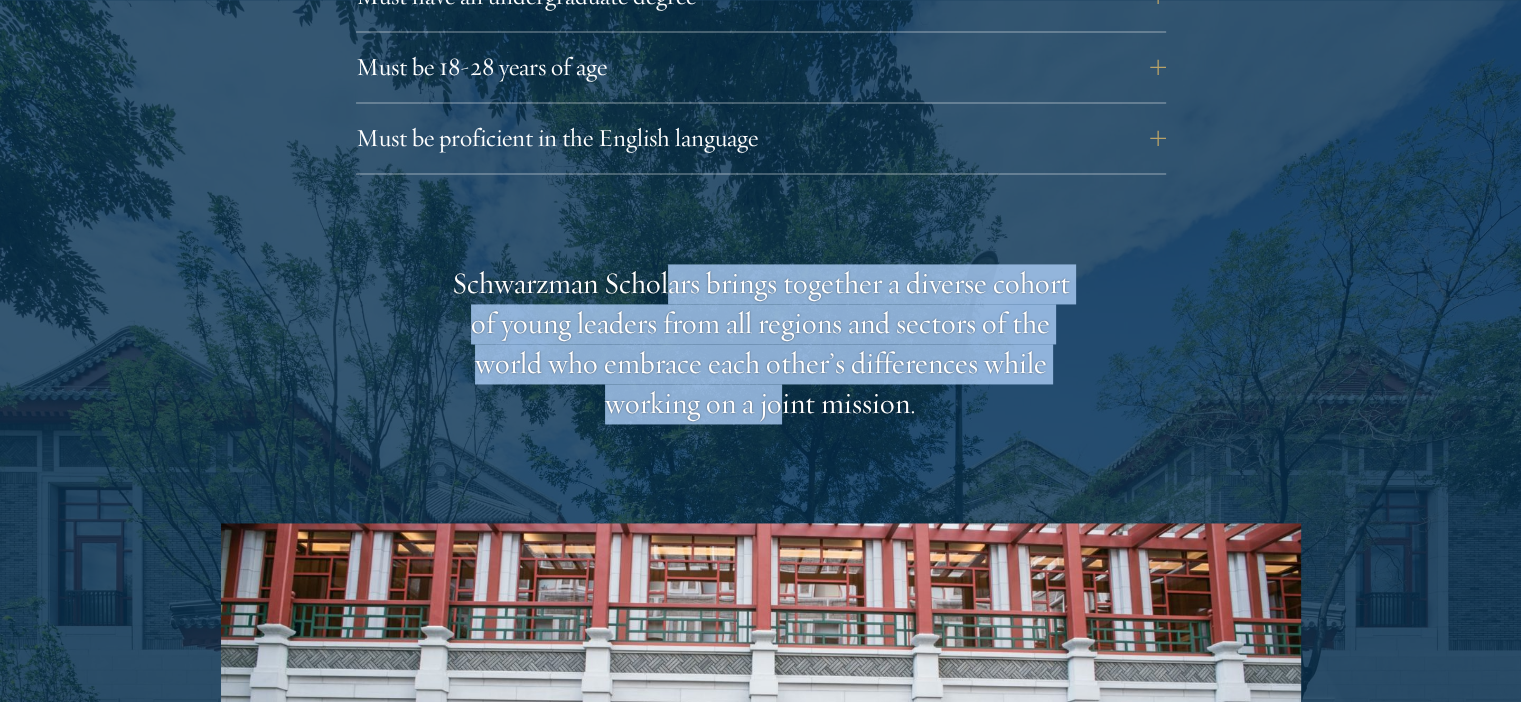 drag, startPoint x: 672, startPoint y: 295, endPoint x: 781, endPoint y: 389, distance: 143.934 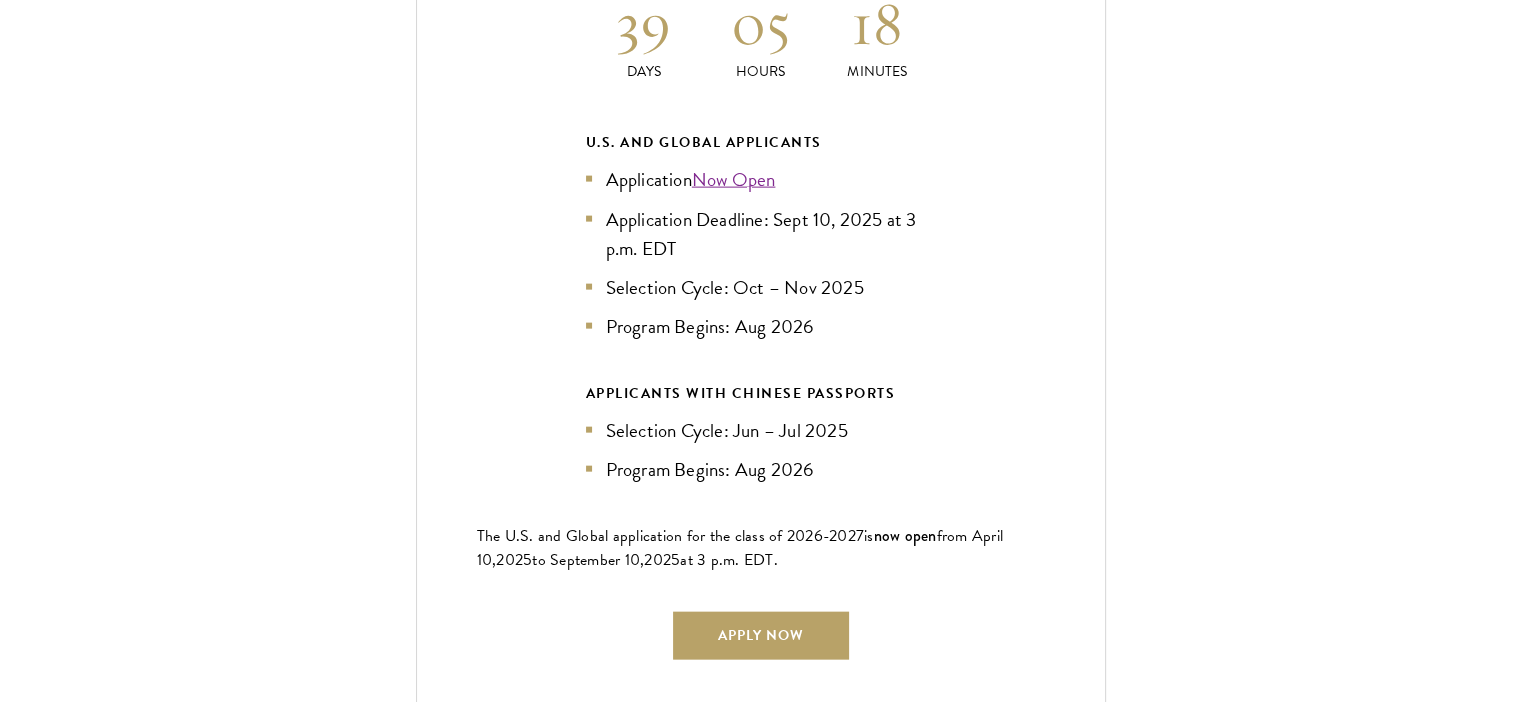 scroll, scrollTop: 4459, scrollLeft: 0, axis: vertical 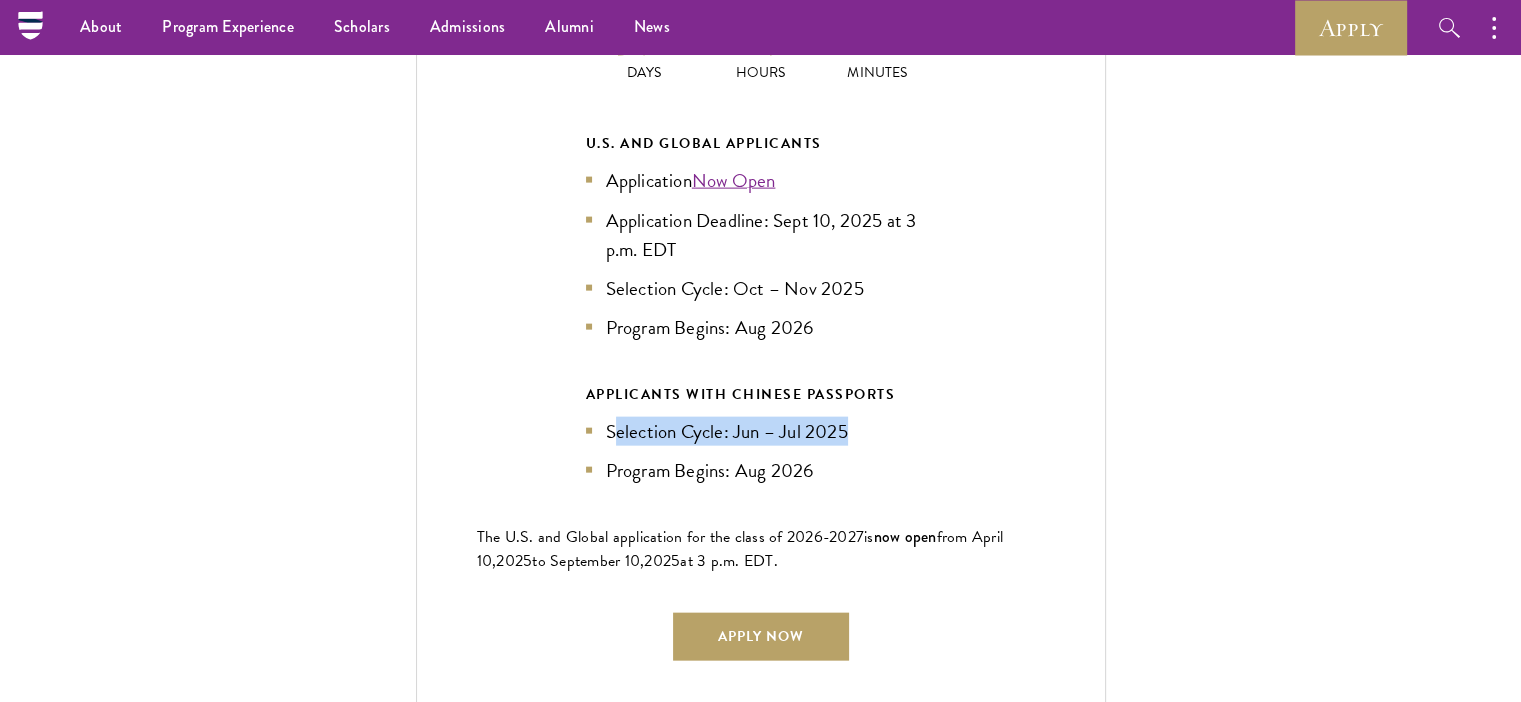 drag, startPoint x: 612, startPoint y: 425, endPoint x: 848, endPoint y: 437, distance: 236.30489 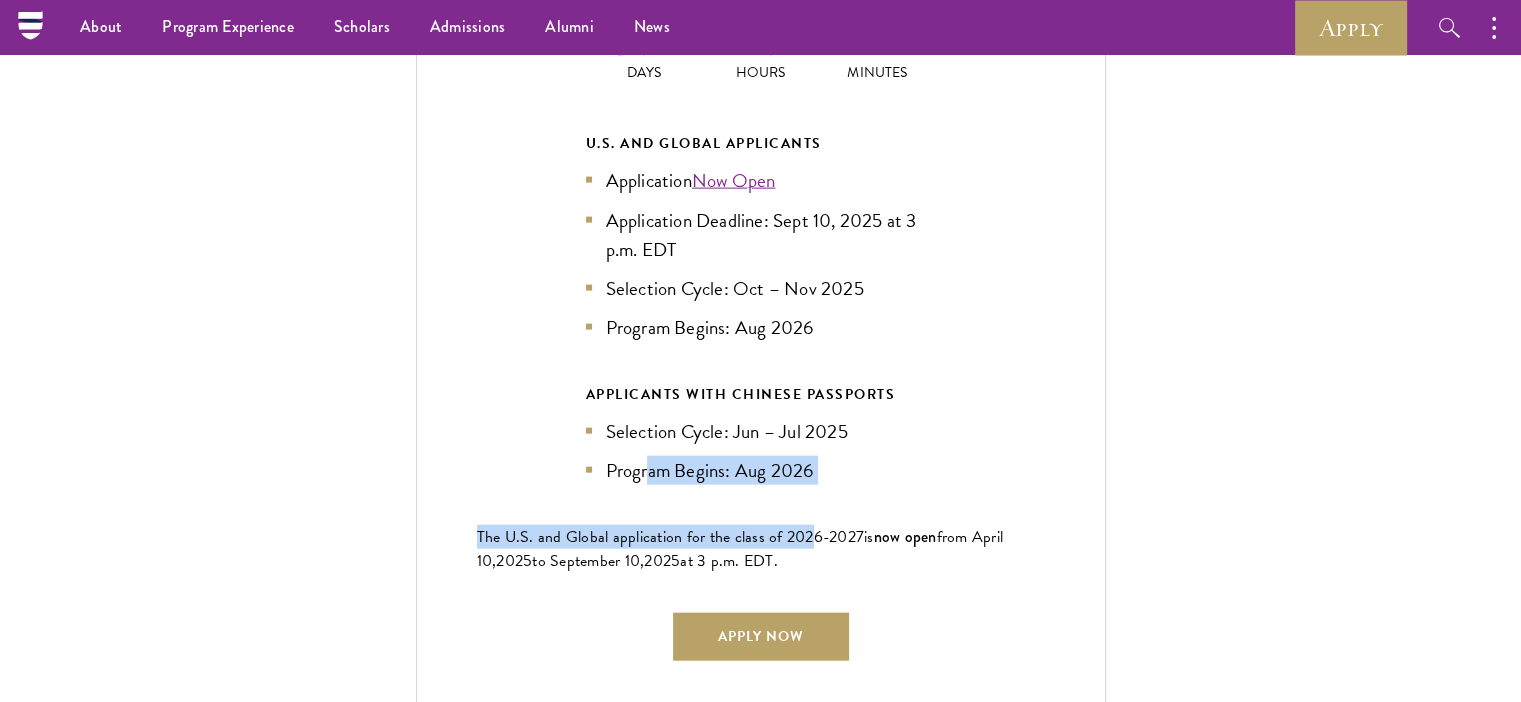 drag, startPoint x: 648, startPoint y: 480, endPoint x: 805, endPoint y: 504, distance: 158.8238 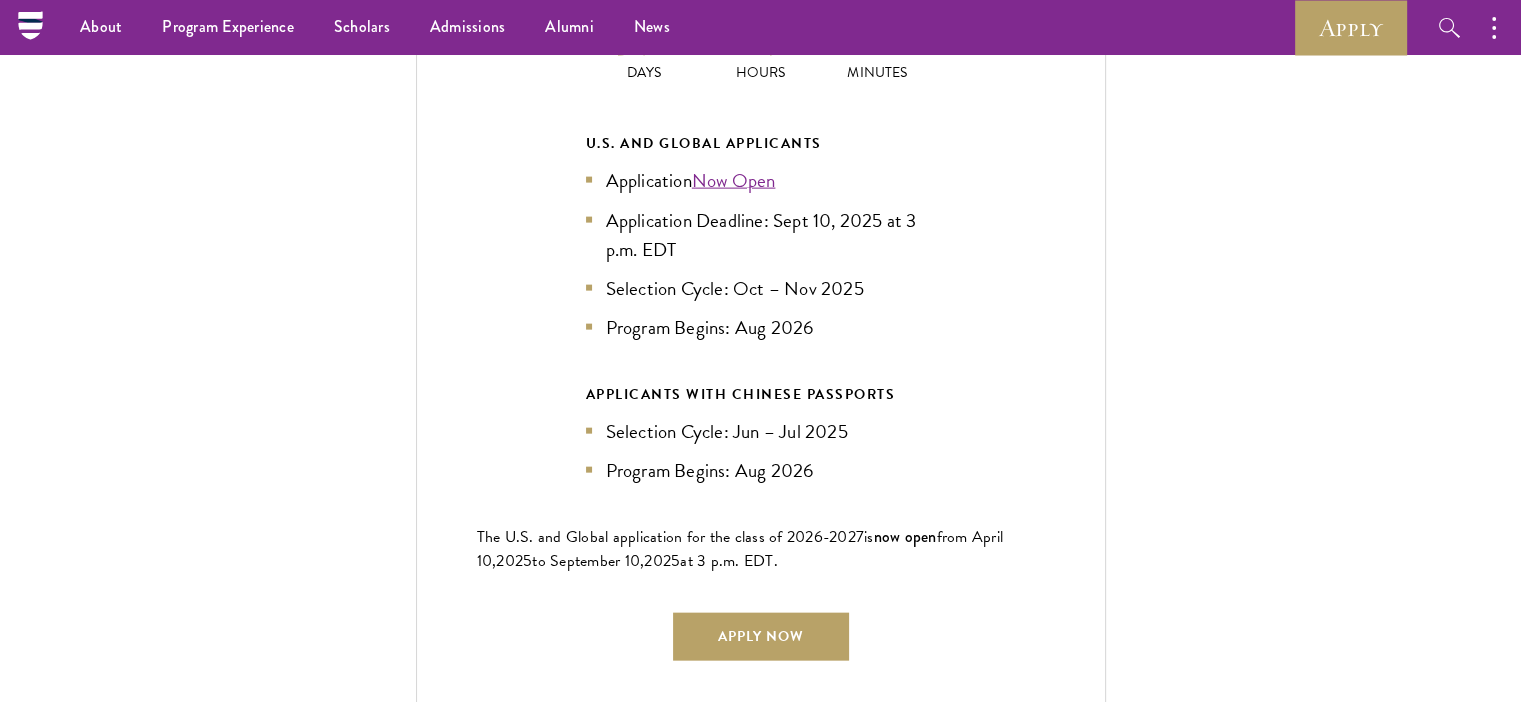 drag, startPoint x: 623, startPoint y: 537, endPoint x: 891, endPoint y: 556, distance: 268.67267 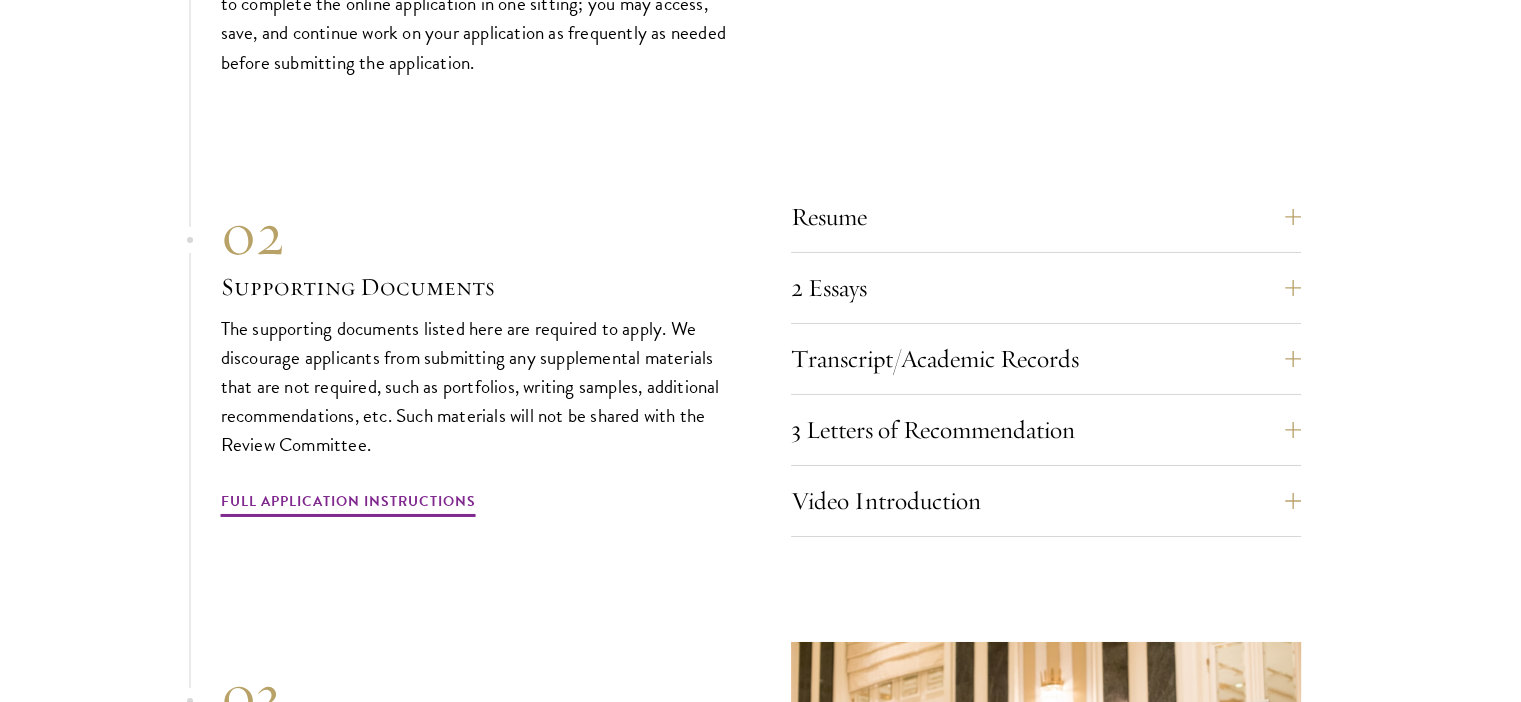 scroll, scrollTop: 6792, scrollLeft: 0, axis: vertical 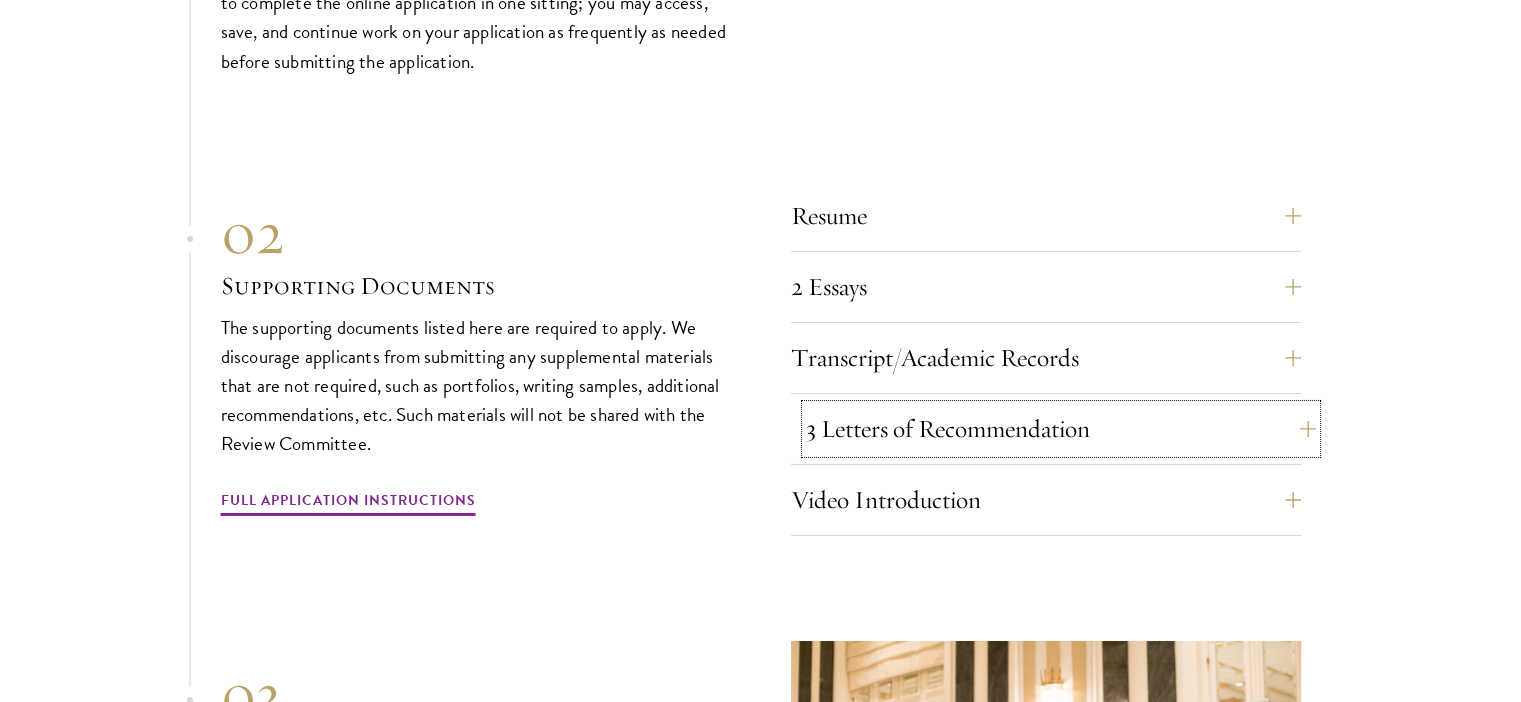 click on "3 Letters of Recommendation" at bounding box center [1061, 429] 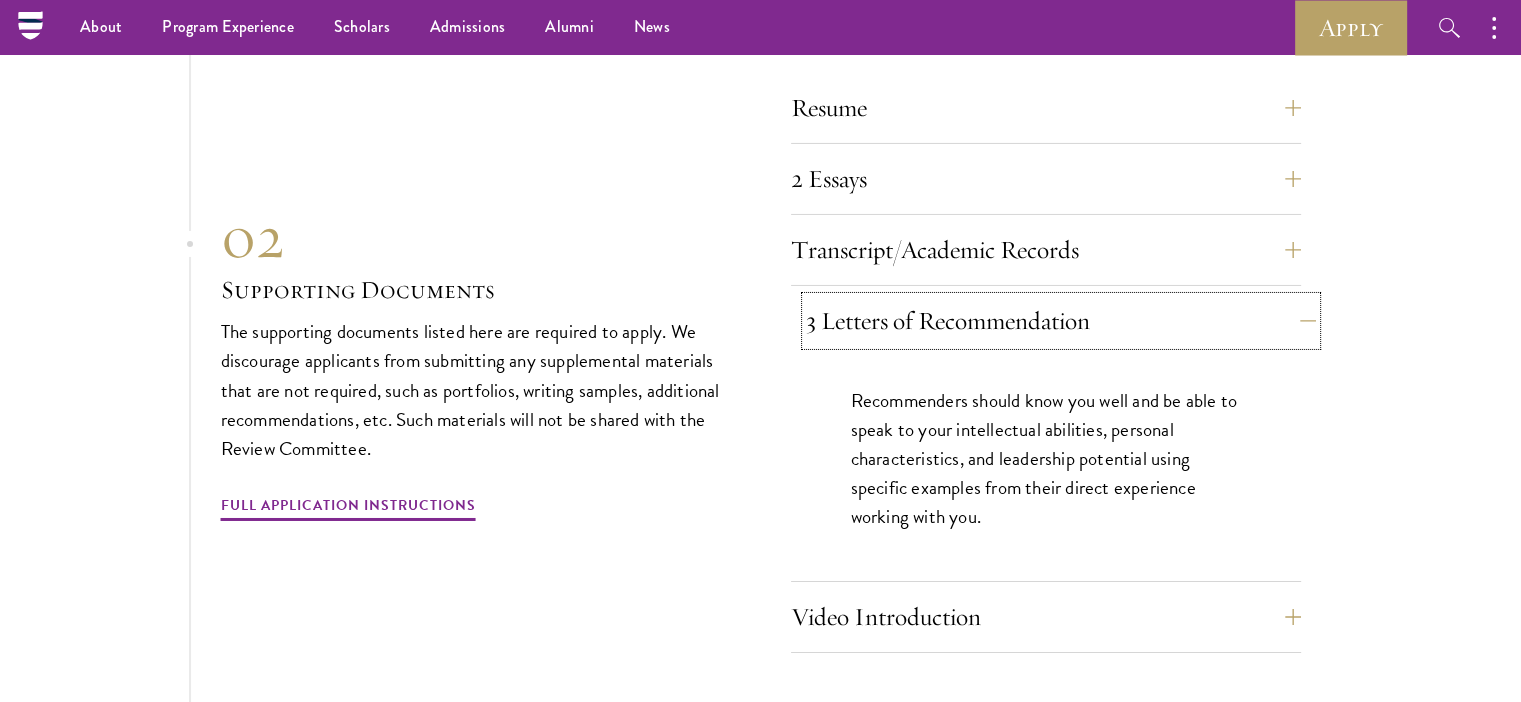 scroll, scrollTop: 6895, scrollLeft: 0, axis: vertical 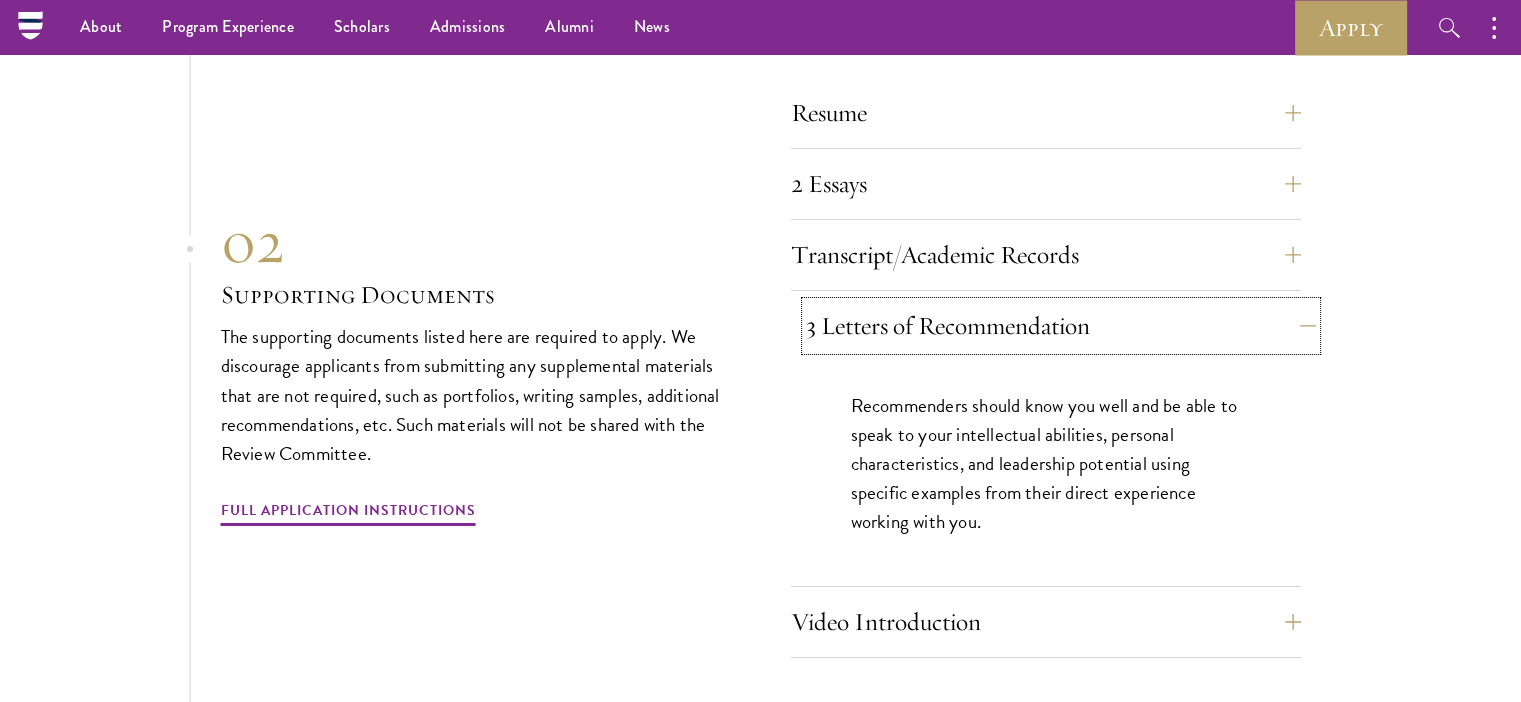 click on "3 Letters of Recommendation" at bounding box center [1061, 326] 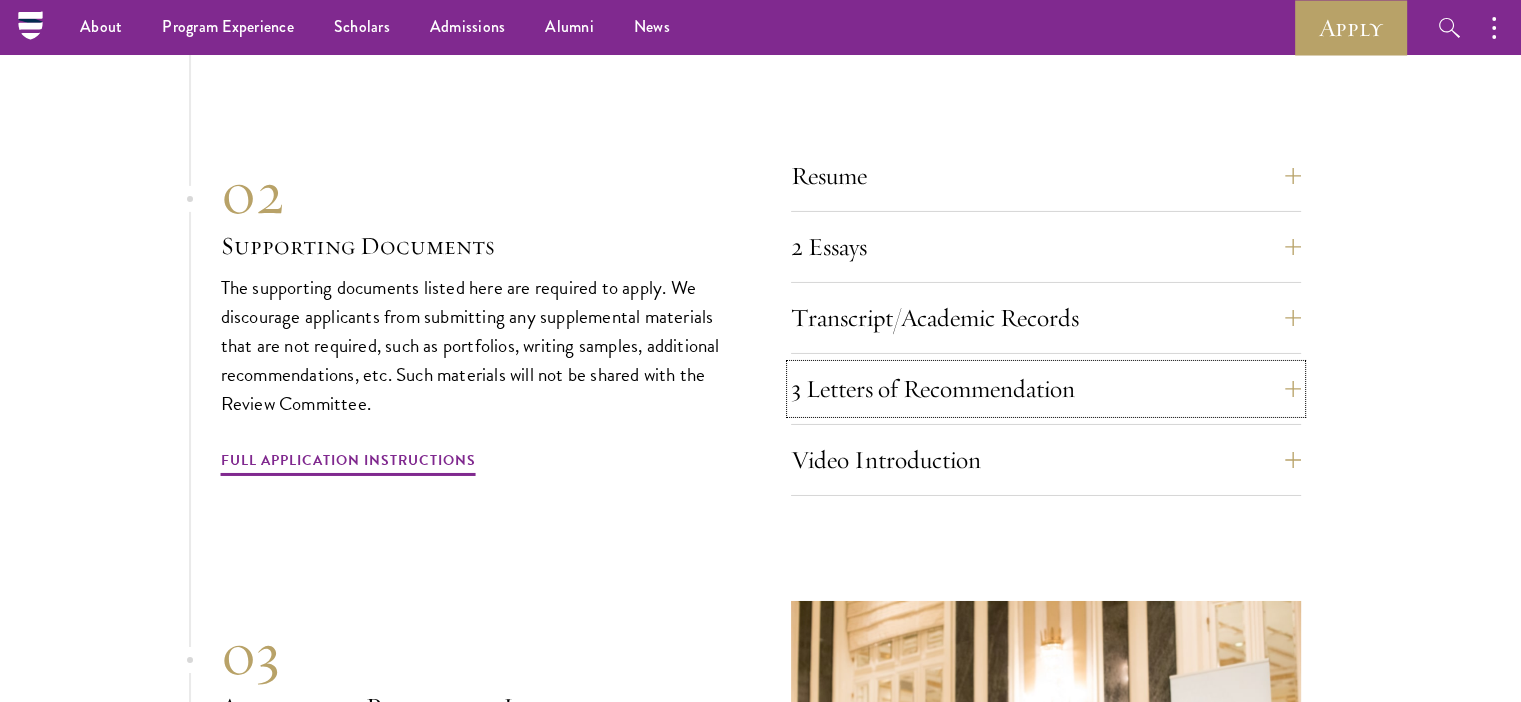 scroll, scrollTop: 6830, scrollLeft: 0, axis: vertical 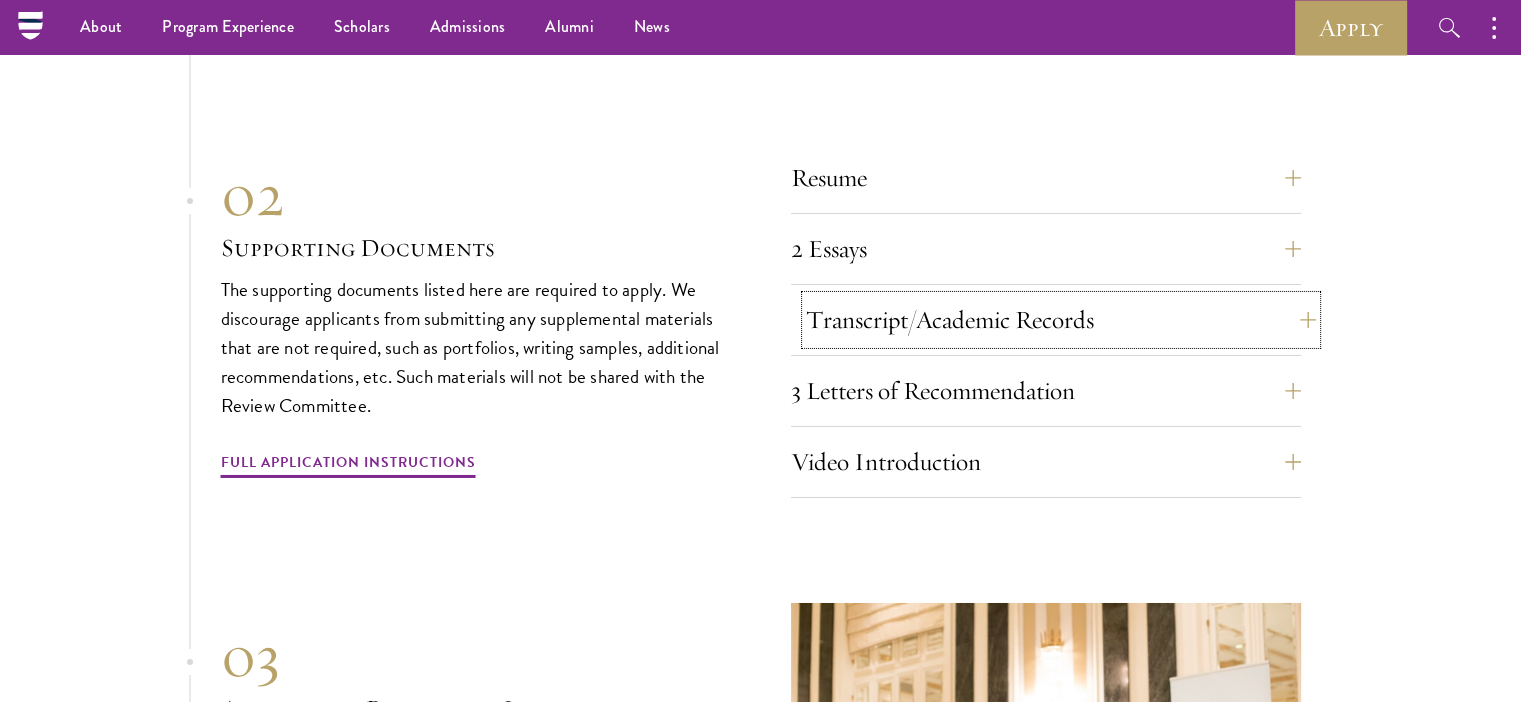 click on "Transcript/Academic Records" at bounding box center [1061, 320] 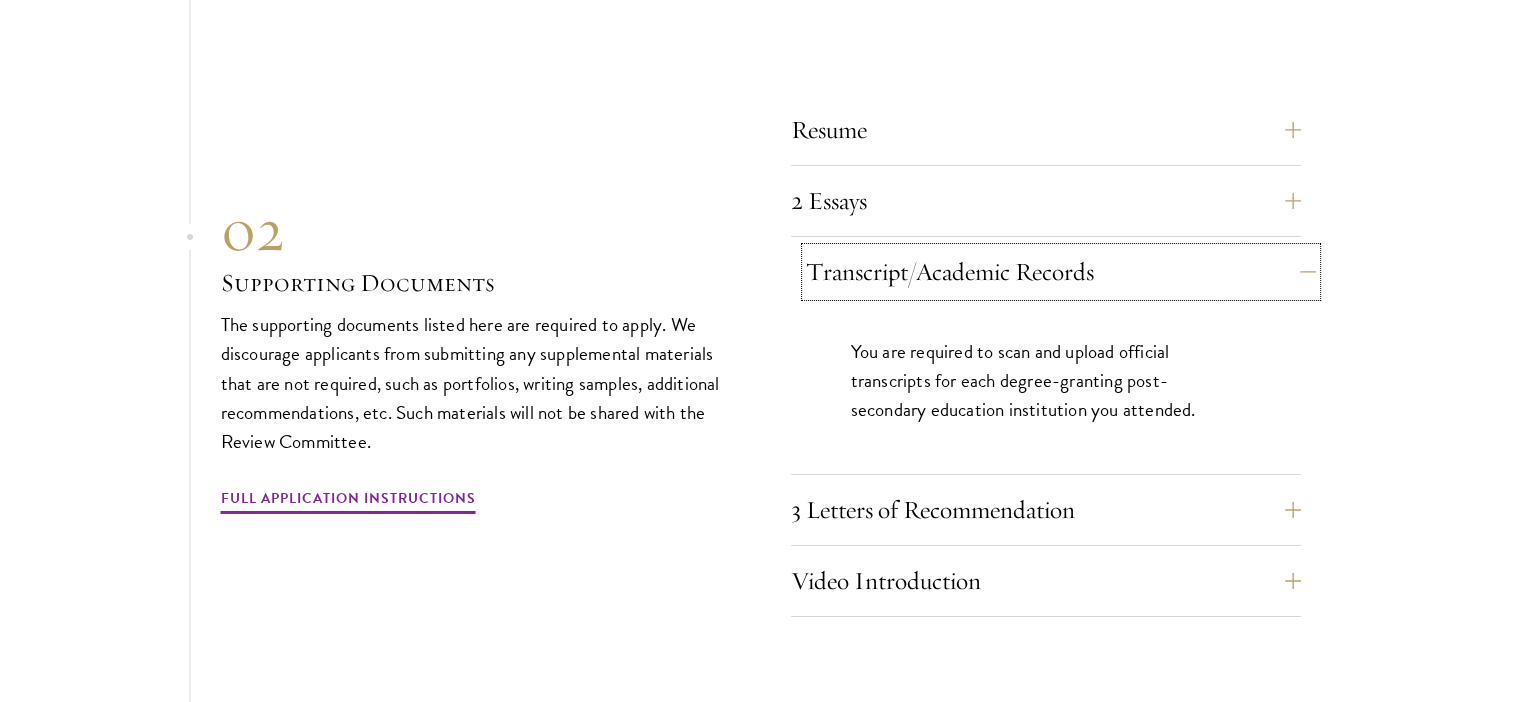 scroll, scrollTop: 6879, scrollLeft: 0, axis: vertical 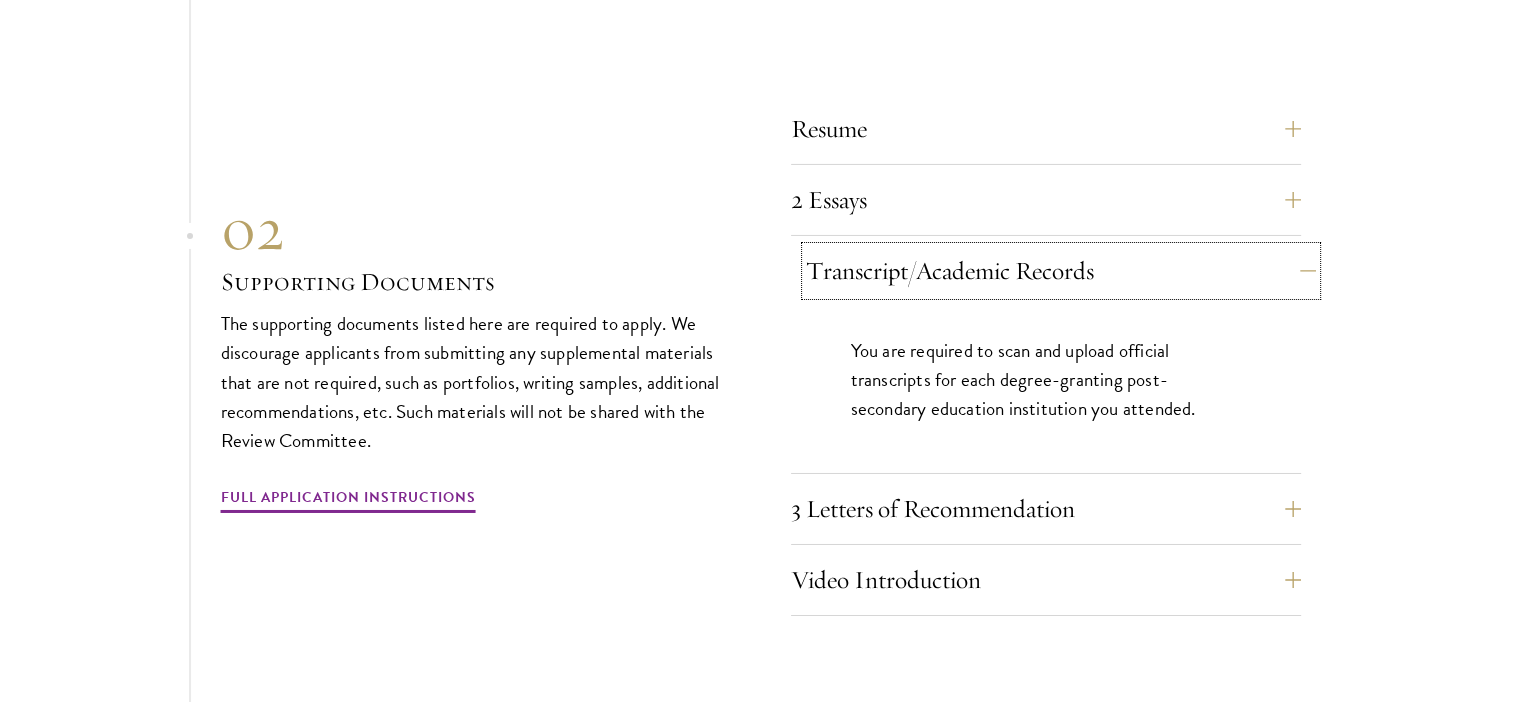 click on "Transcript/Academic Records" at bounding box center (1061, 271) 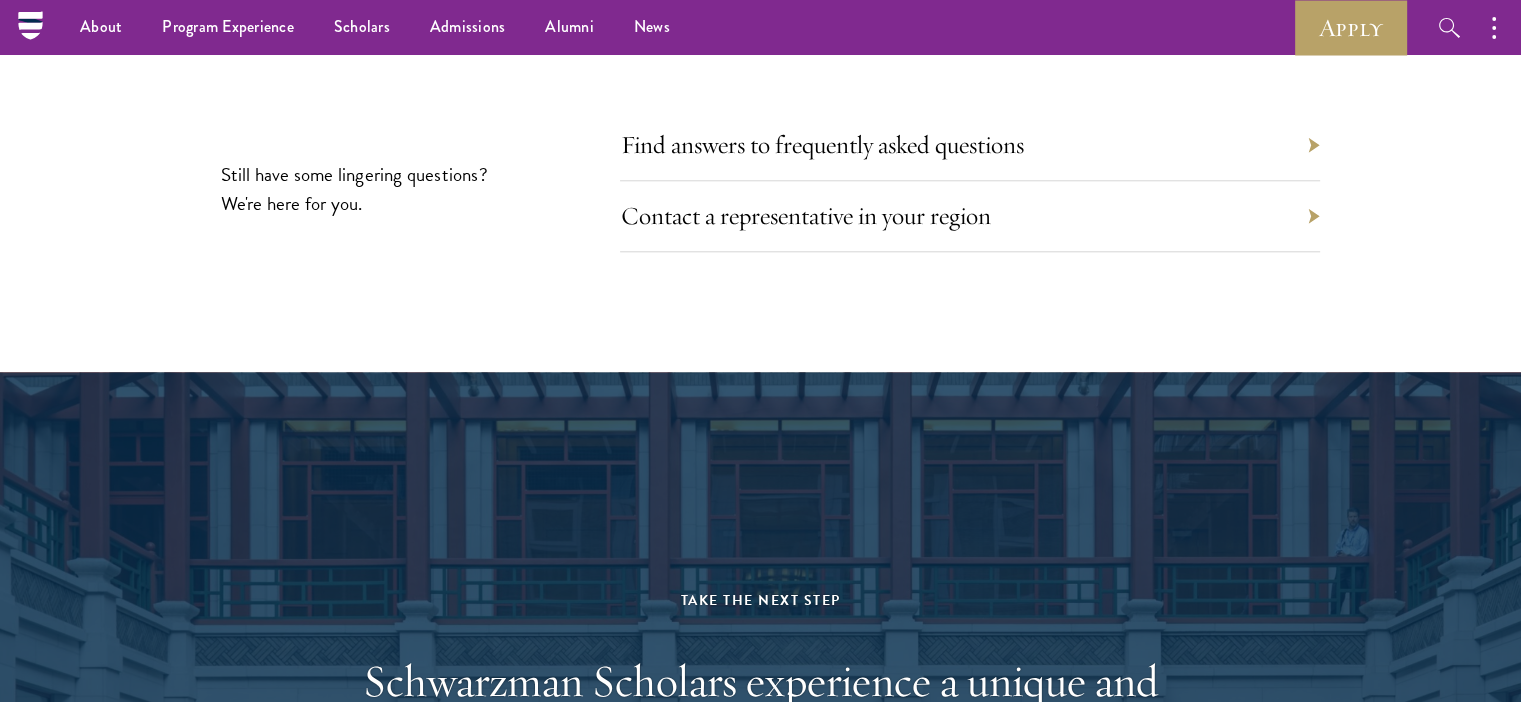 scroll, scrollTop: 9574, scrollLeft: 0, axis: vertical 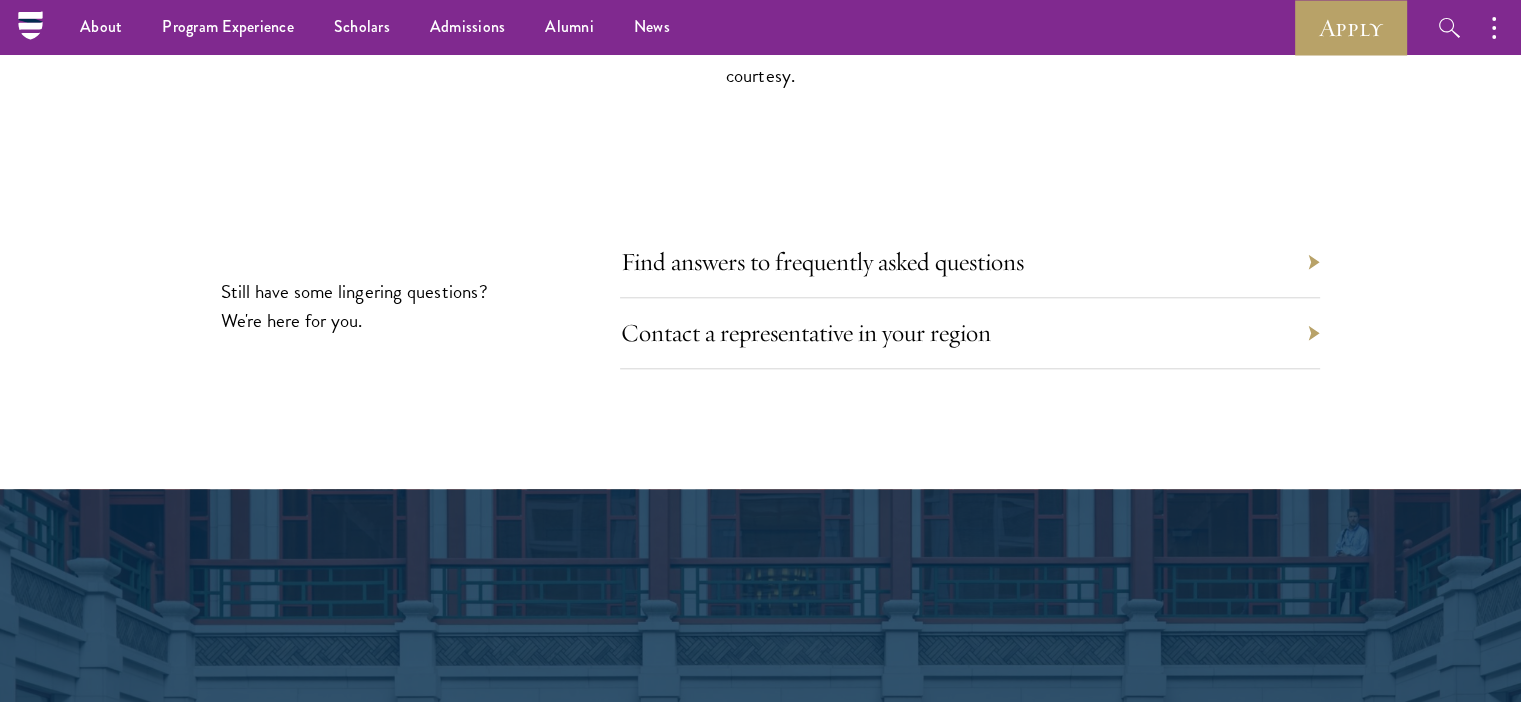 click on "Find answers to frequently asked questions" at bounding box center [970, 262] 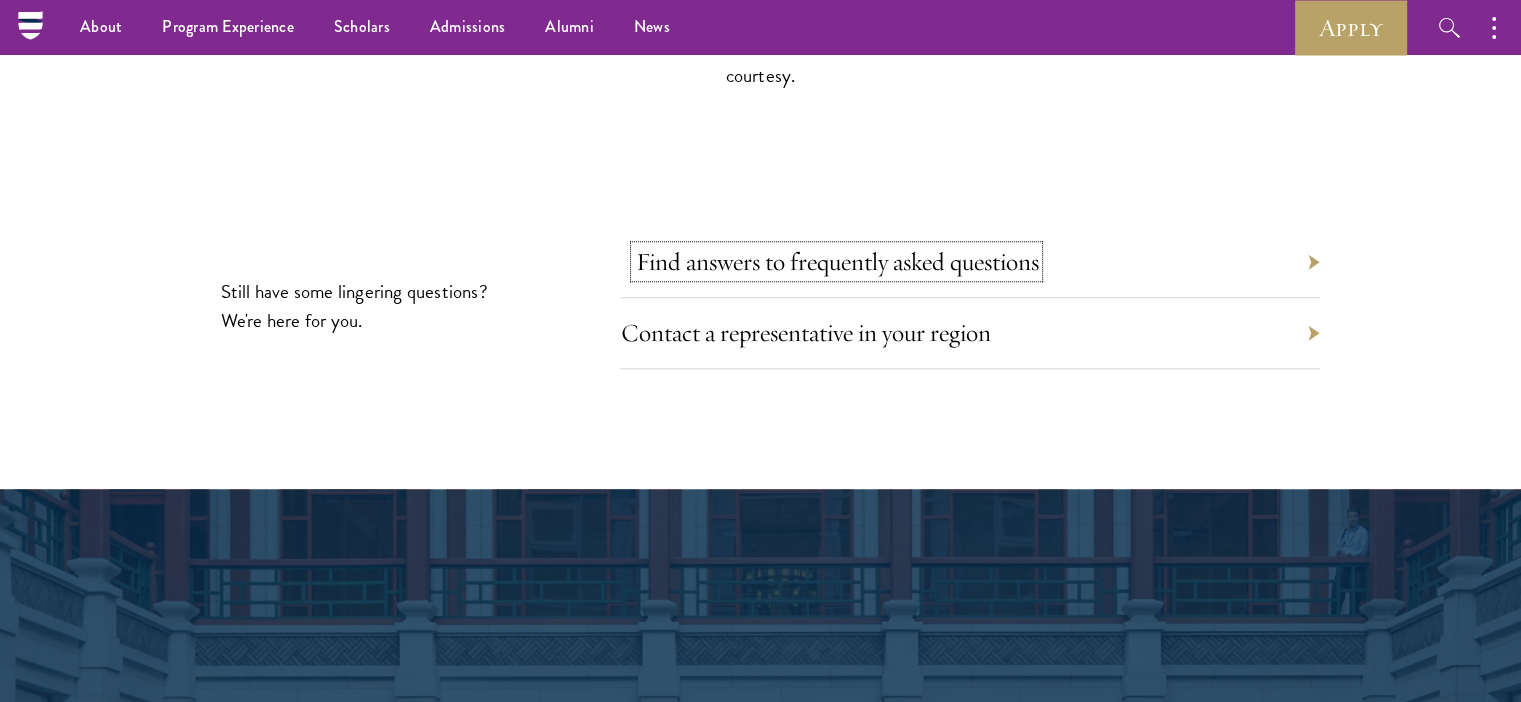 click on "Find answers to frequently asked questions" at bounding box center [836, 261] 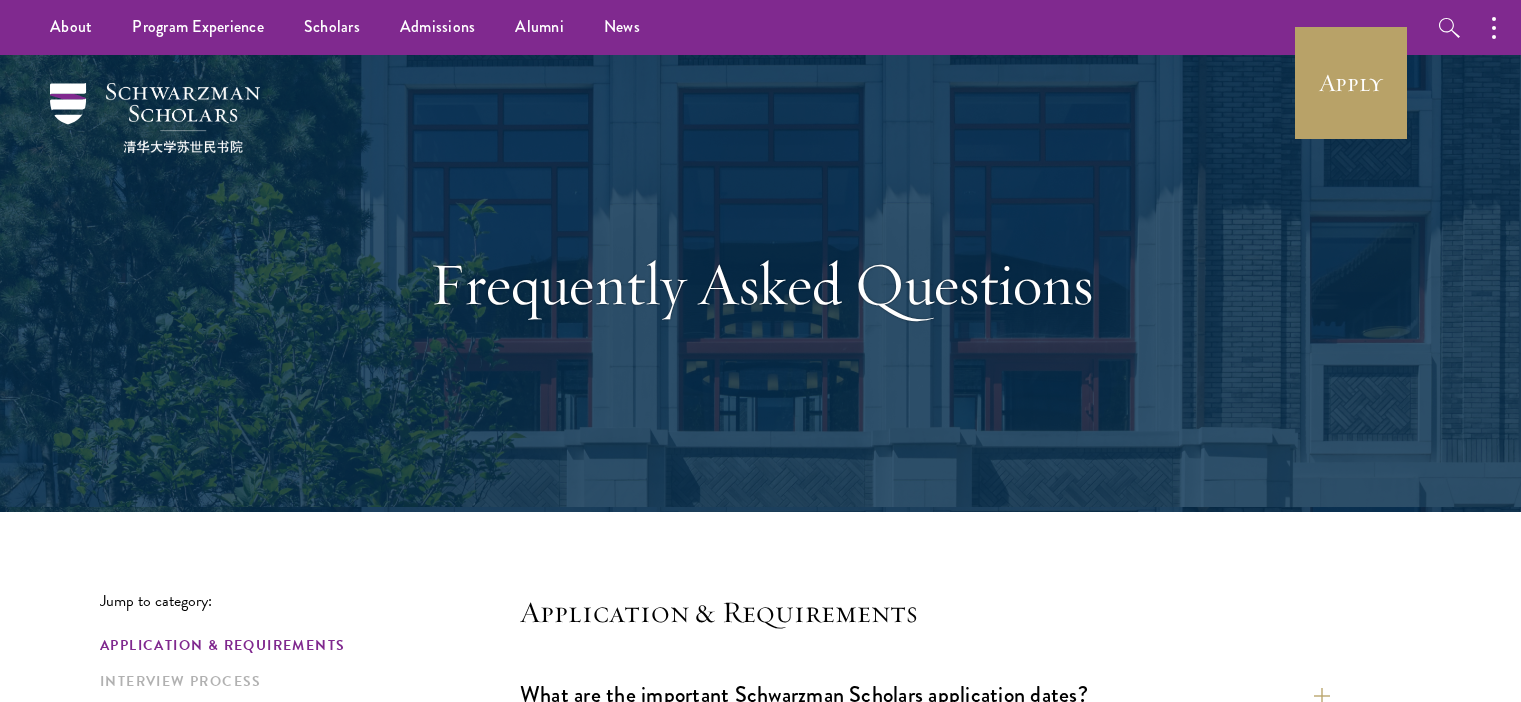 scroll, scrollTop: 0, scrollLeft: 0, axis: both 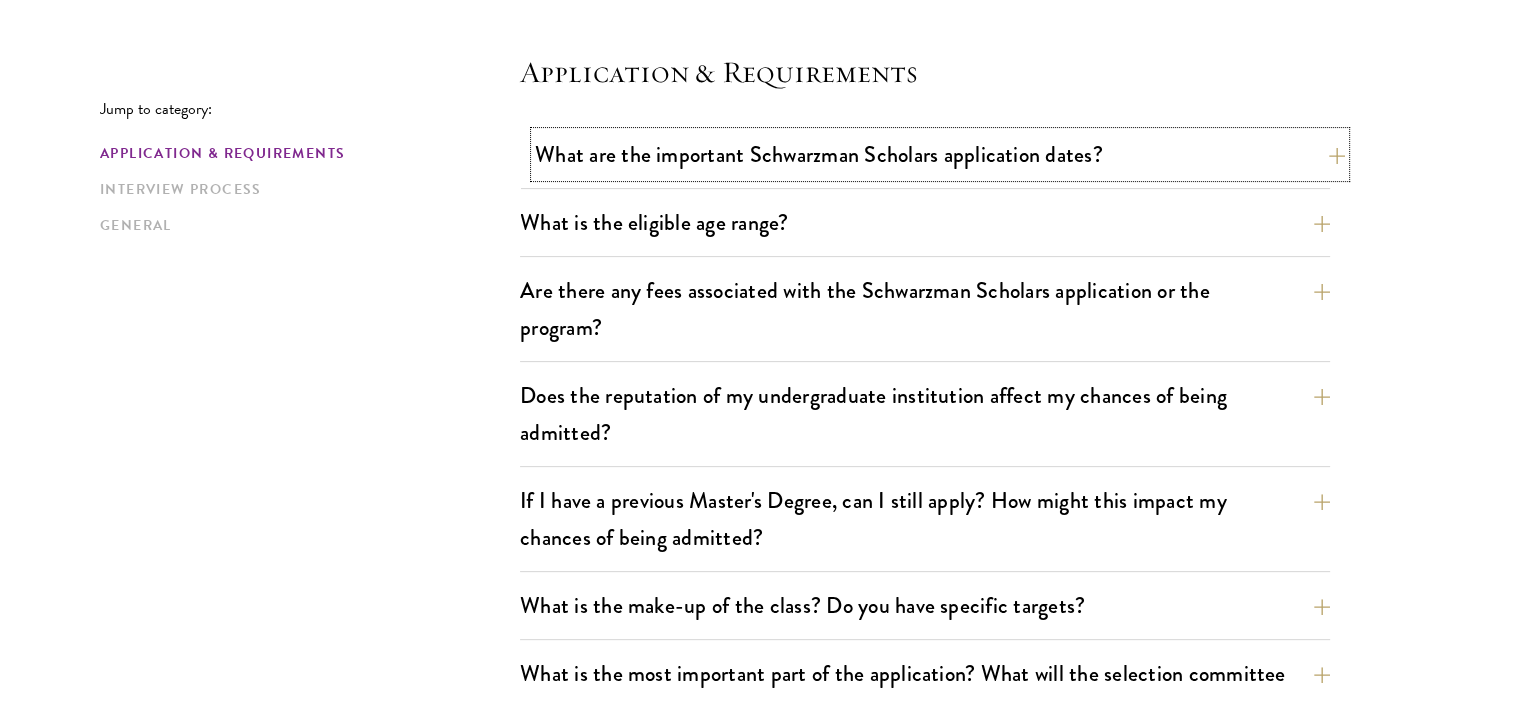 click on "What are the important Schwarzman Scholars application dates?" at bounding box center [940, 154] 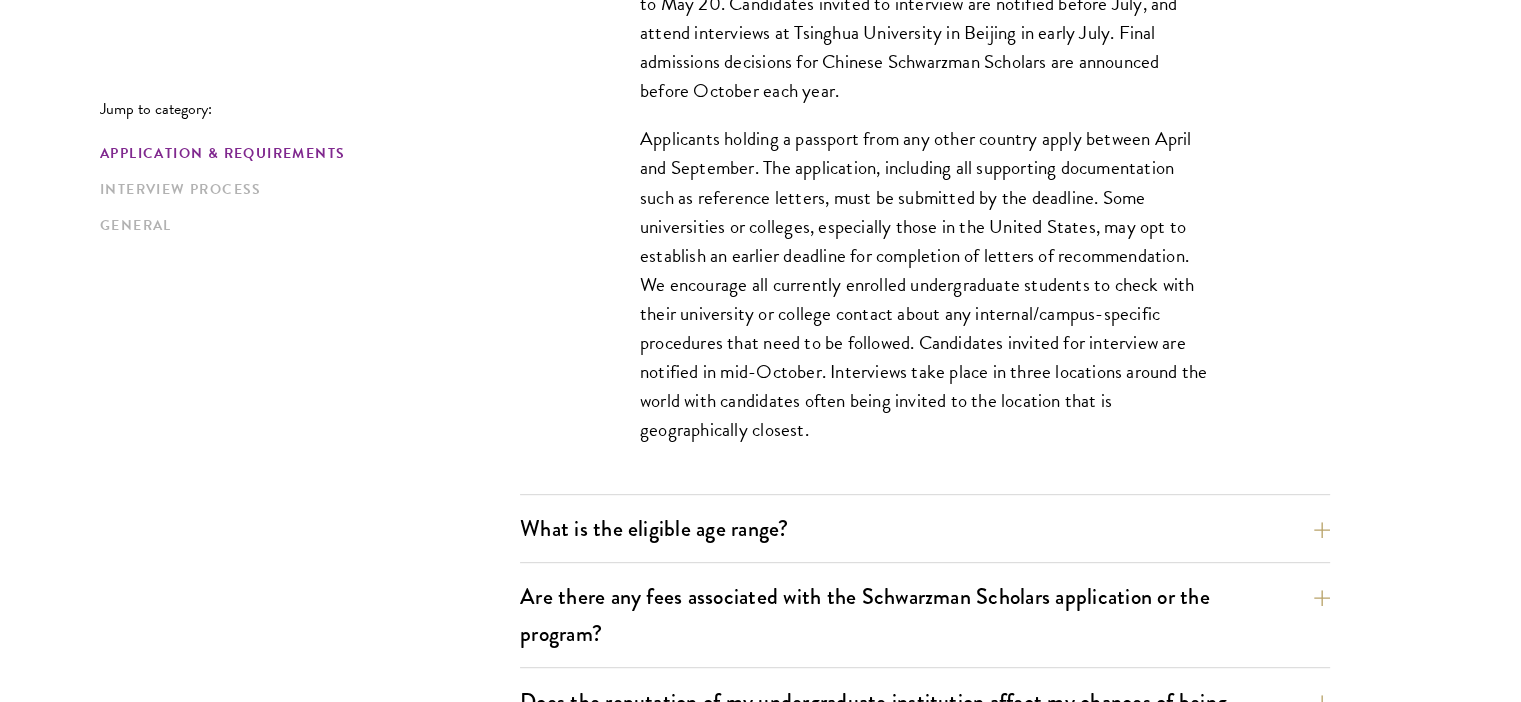 scroll, scrollTop: 832, scrollLeft: 0, axis: vertical 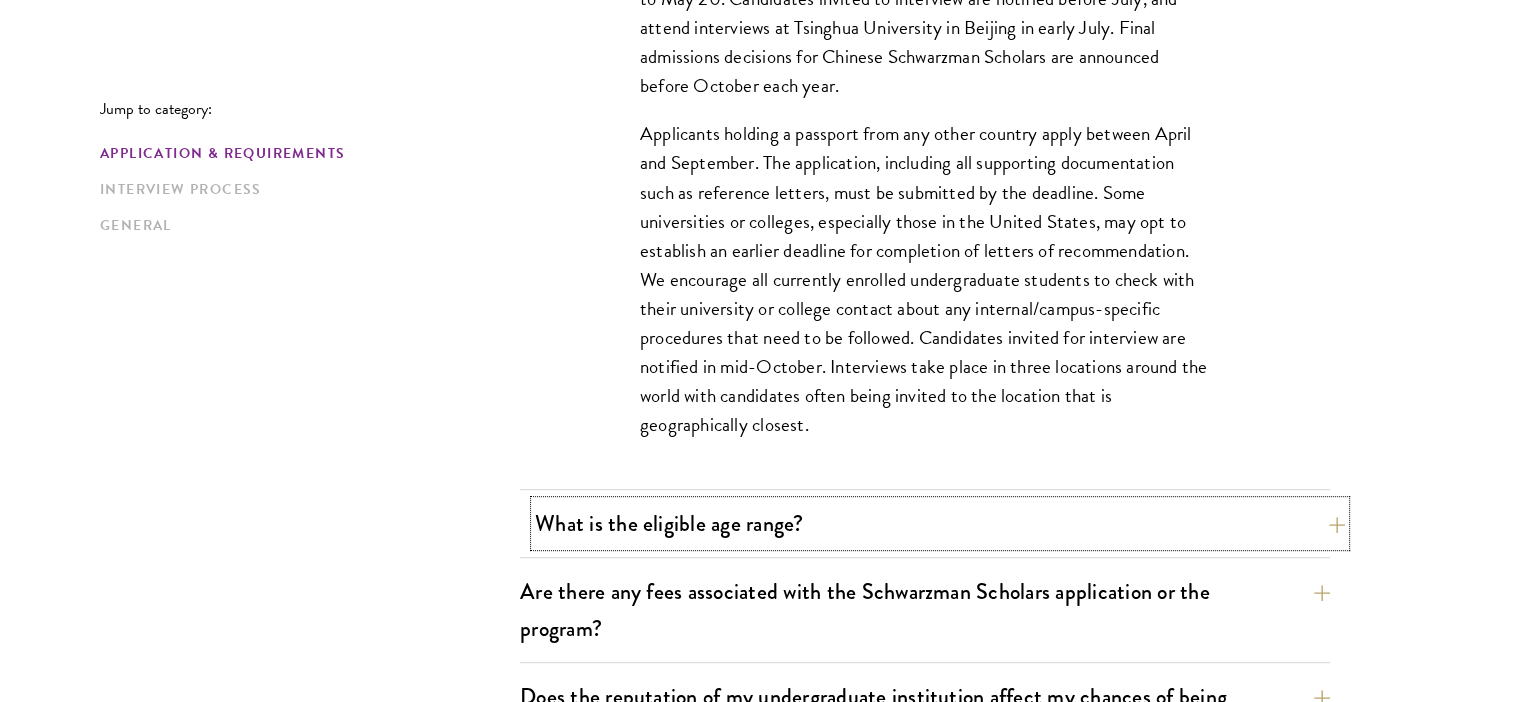 click on "What is the eligible age range?" at bounding box center [940, 523] 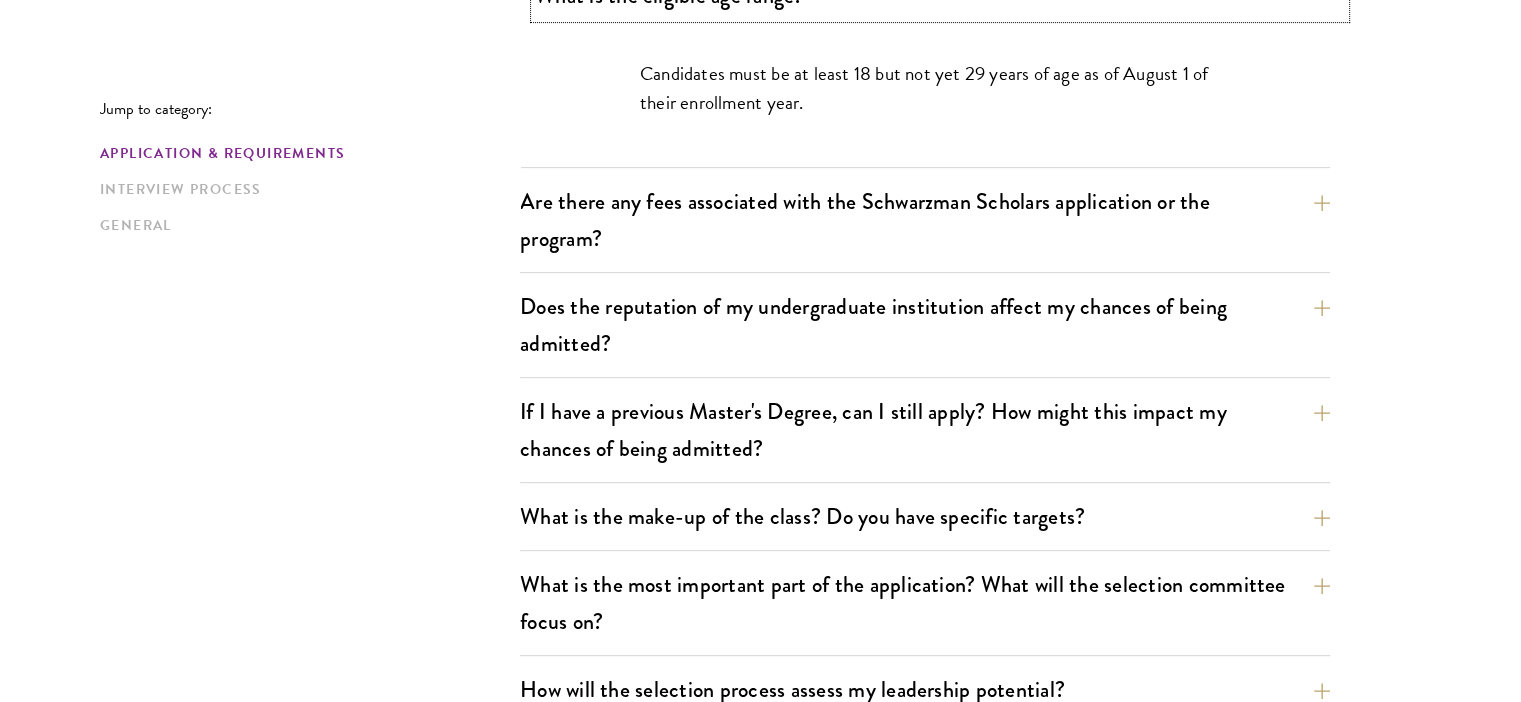 scroll, scrollTop: 768, scrollLeft: 0, axis: vertical 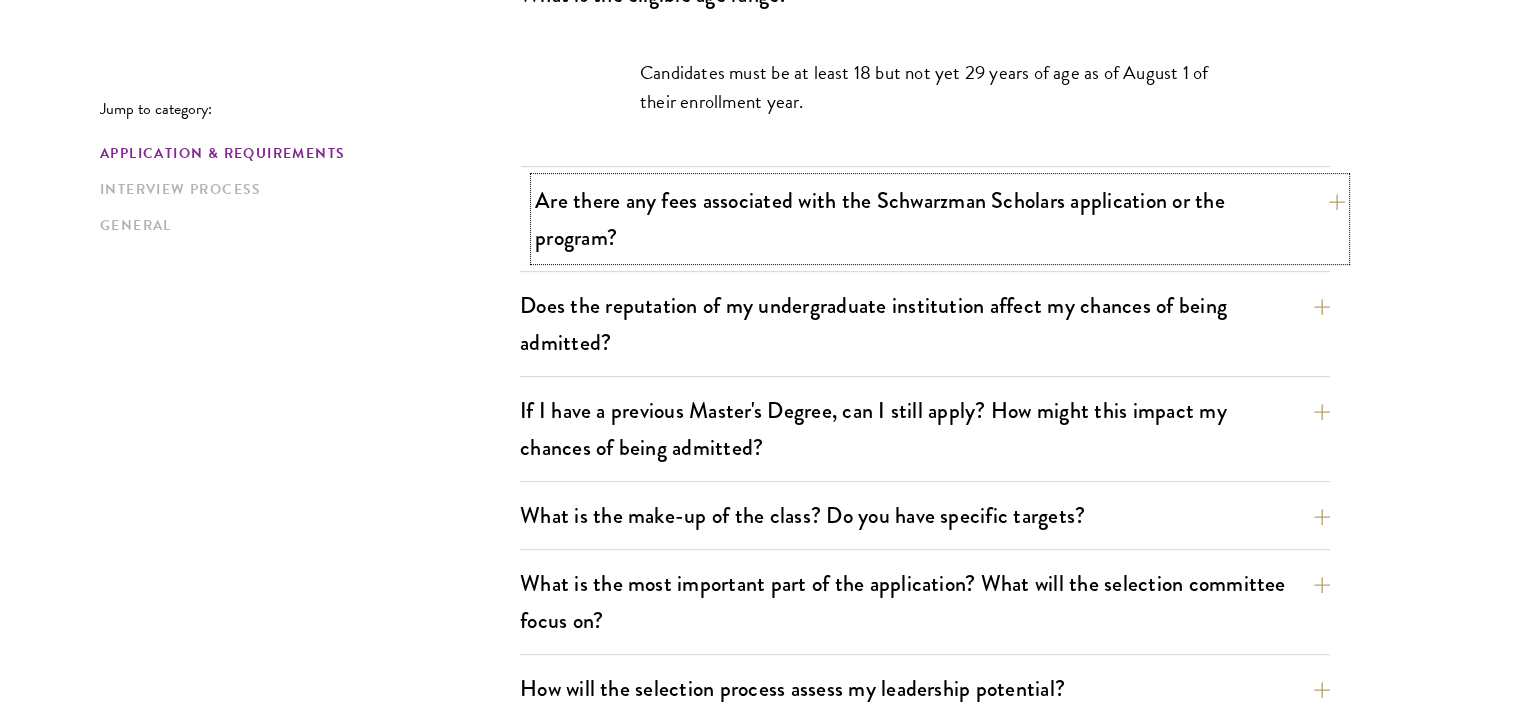 click on "Are there any fees associated with the Schwarzman Scholars application or the program?" at bounding box center [940, 219] 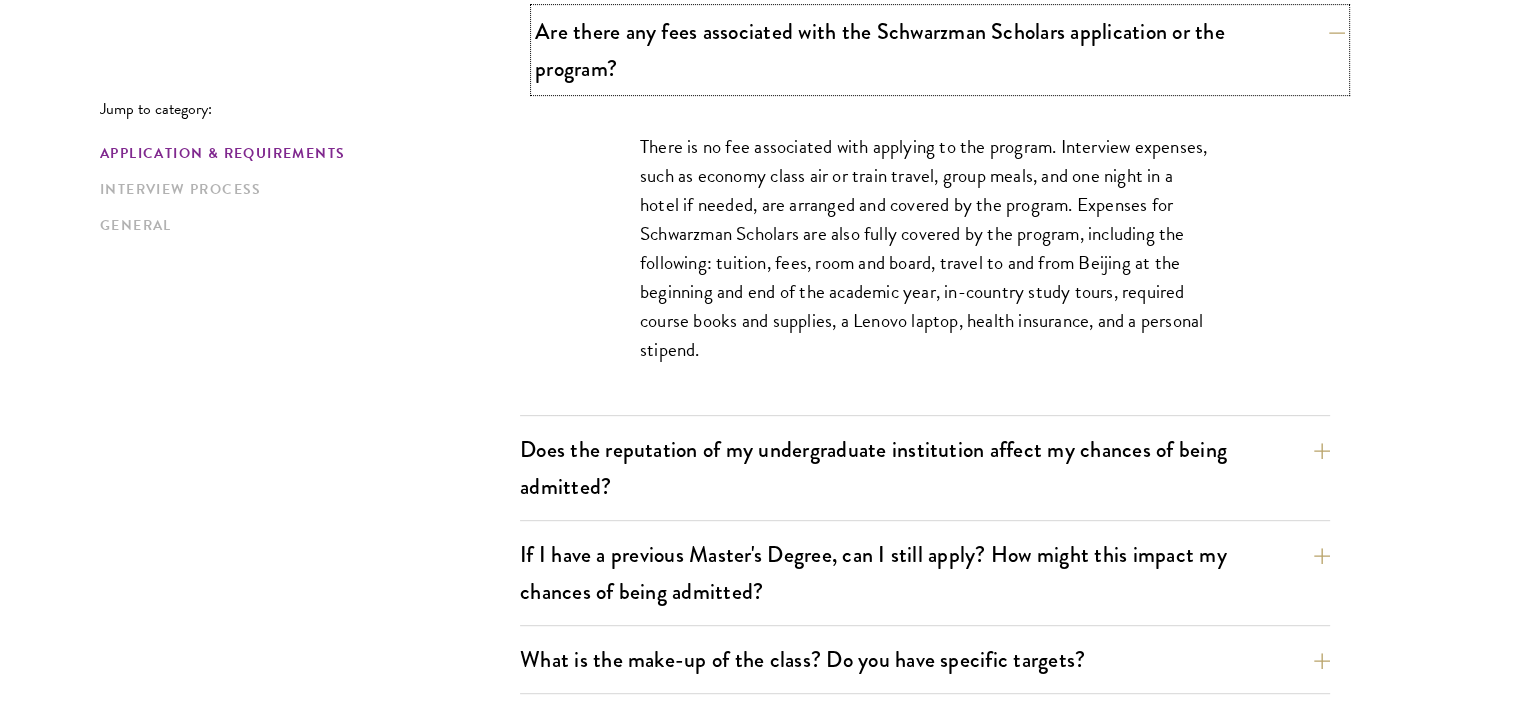 scroll, scrollTop: 800, scrollLeft: 0, axis: vertical 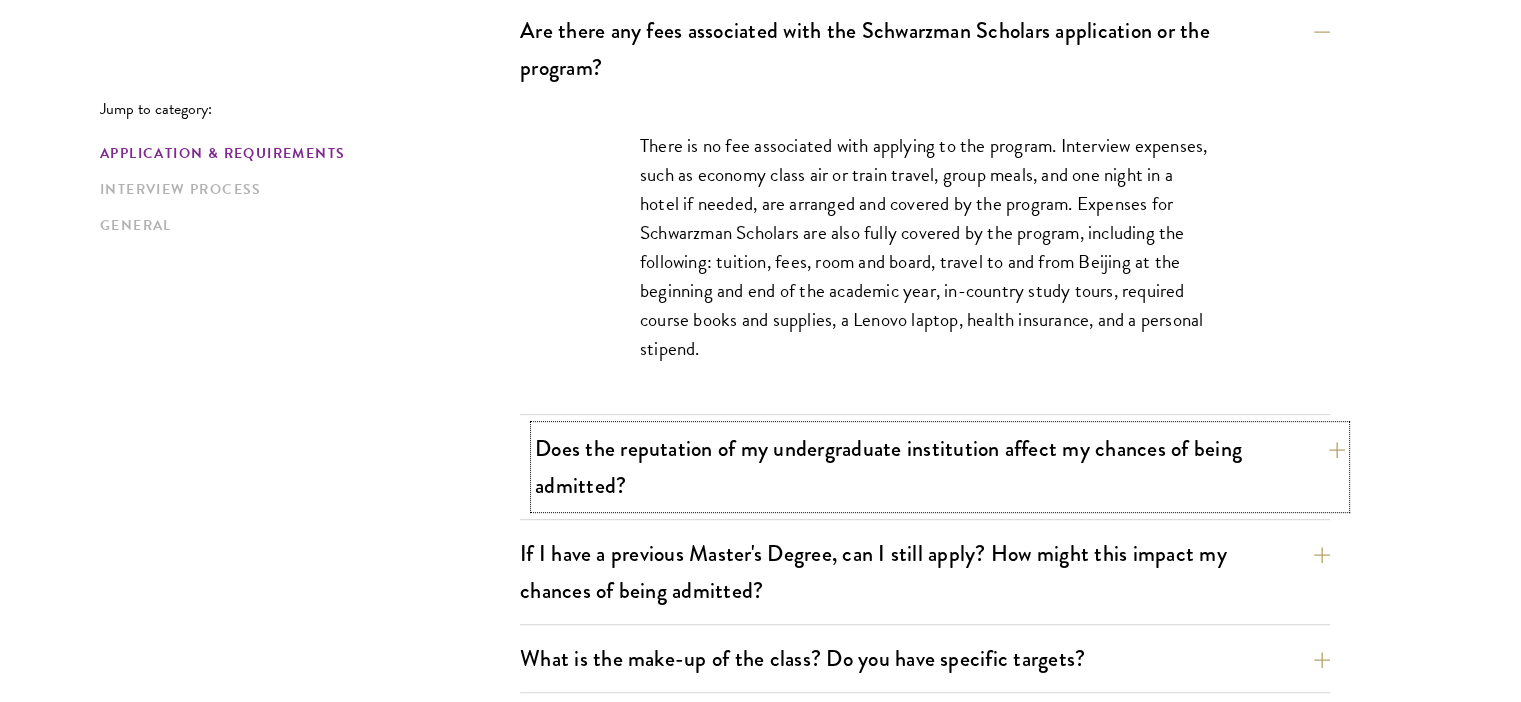 click on "Does the reputation of my undergraduate institution affect my chances of being admitted?" at bounding box center (940, 467) 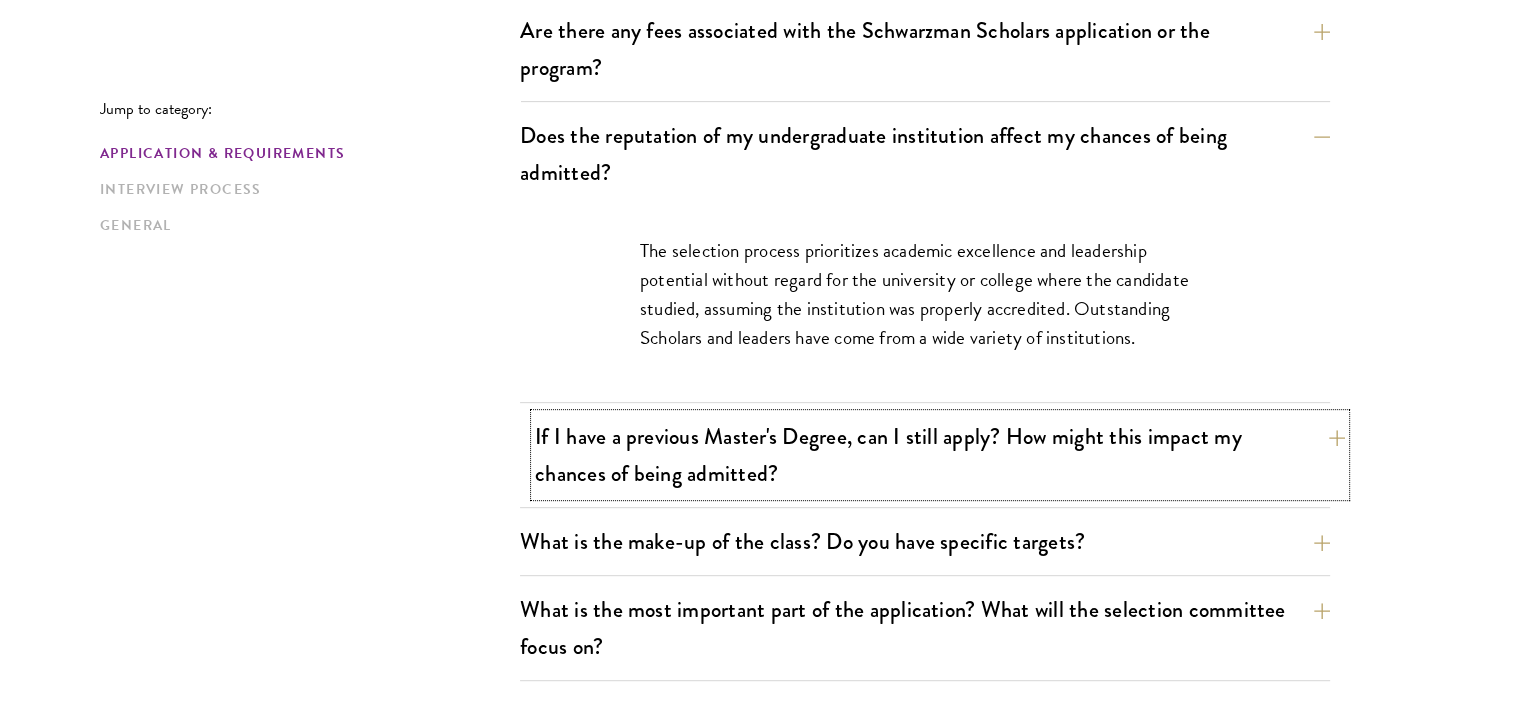click on "If I have a previous Master's Degree, can I still apply? How might this impact my chances of being admitted?" at bounding box center (940, 455) 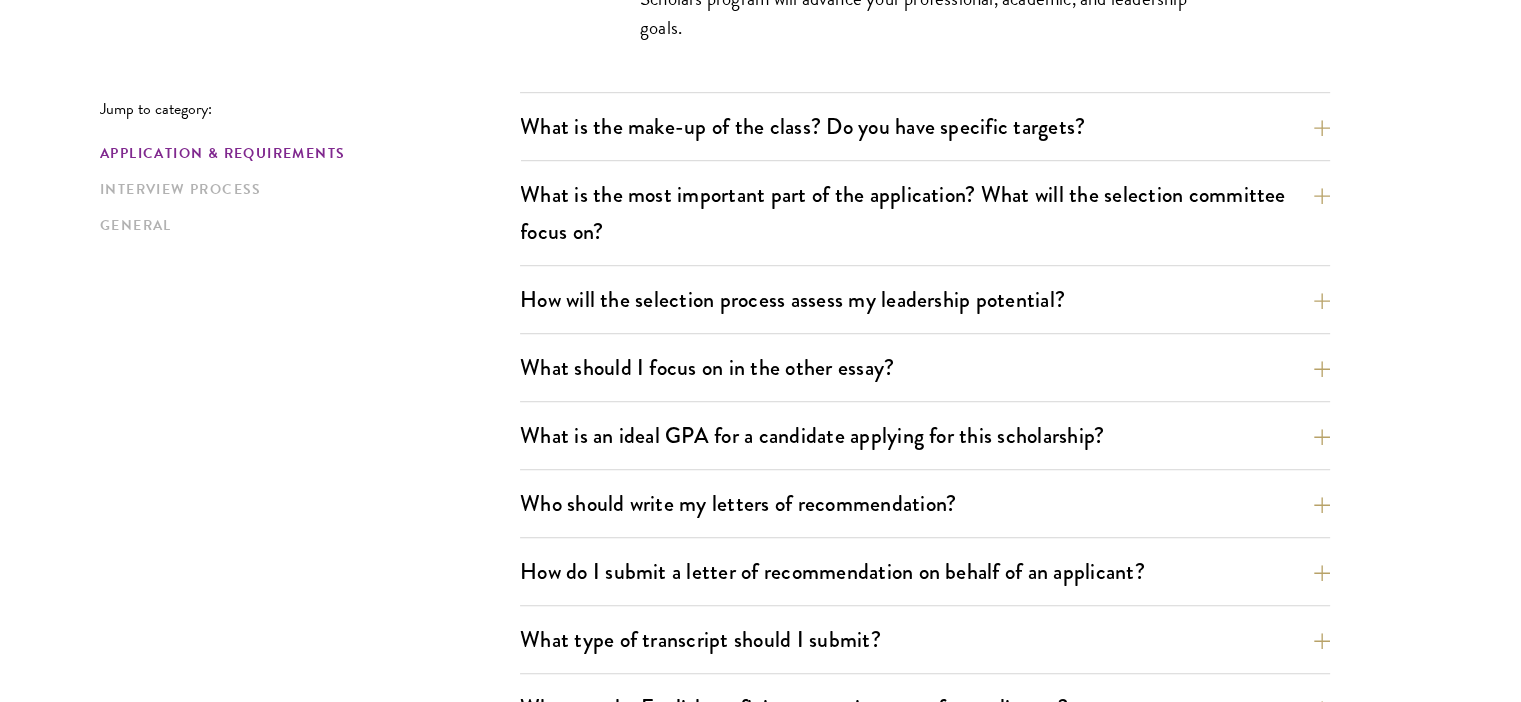 scroll, scrollTop: 1335, scrollLeft: 0, axis: vertical 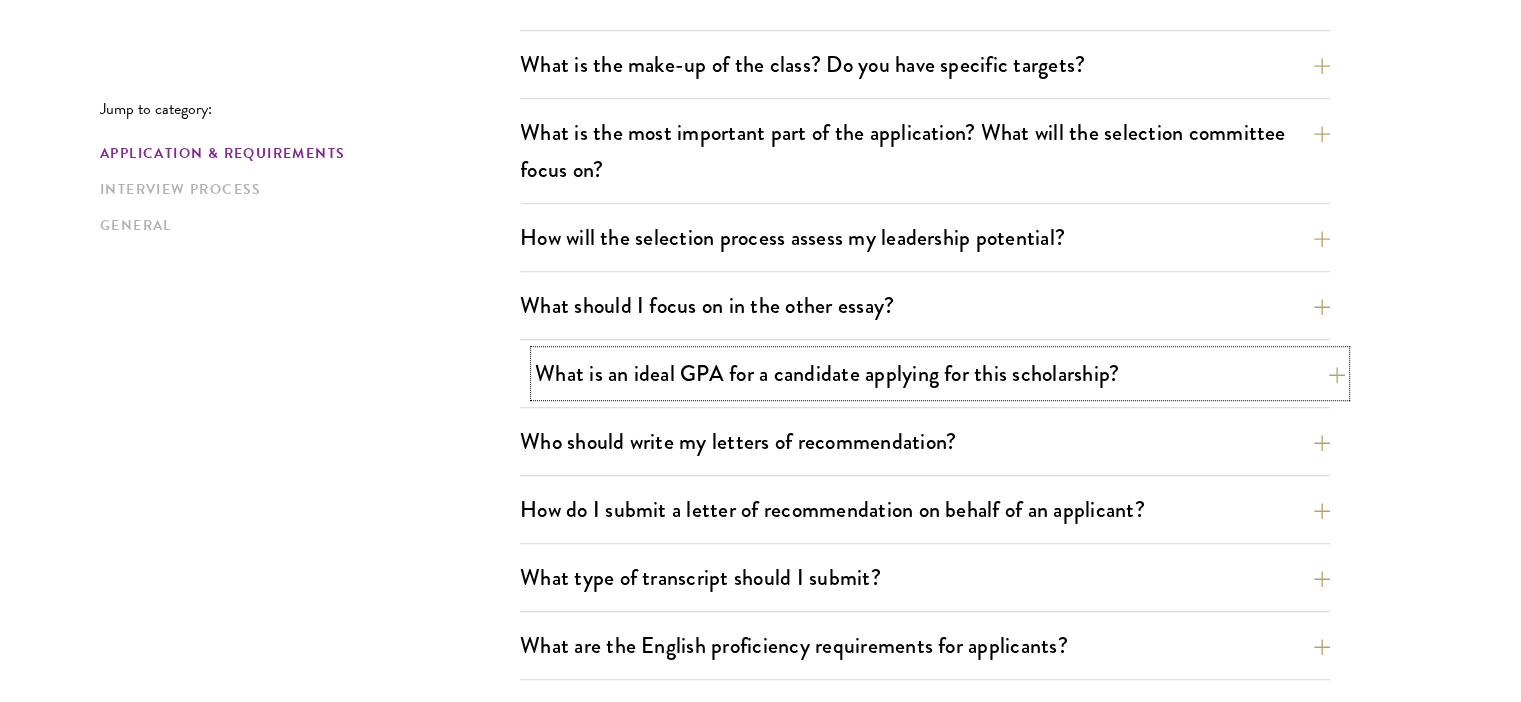 click on "What is an ideal GPA for a candidate applying for this scholarship?" at bounding box center [940, 373] 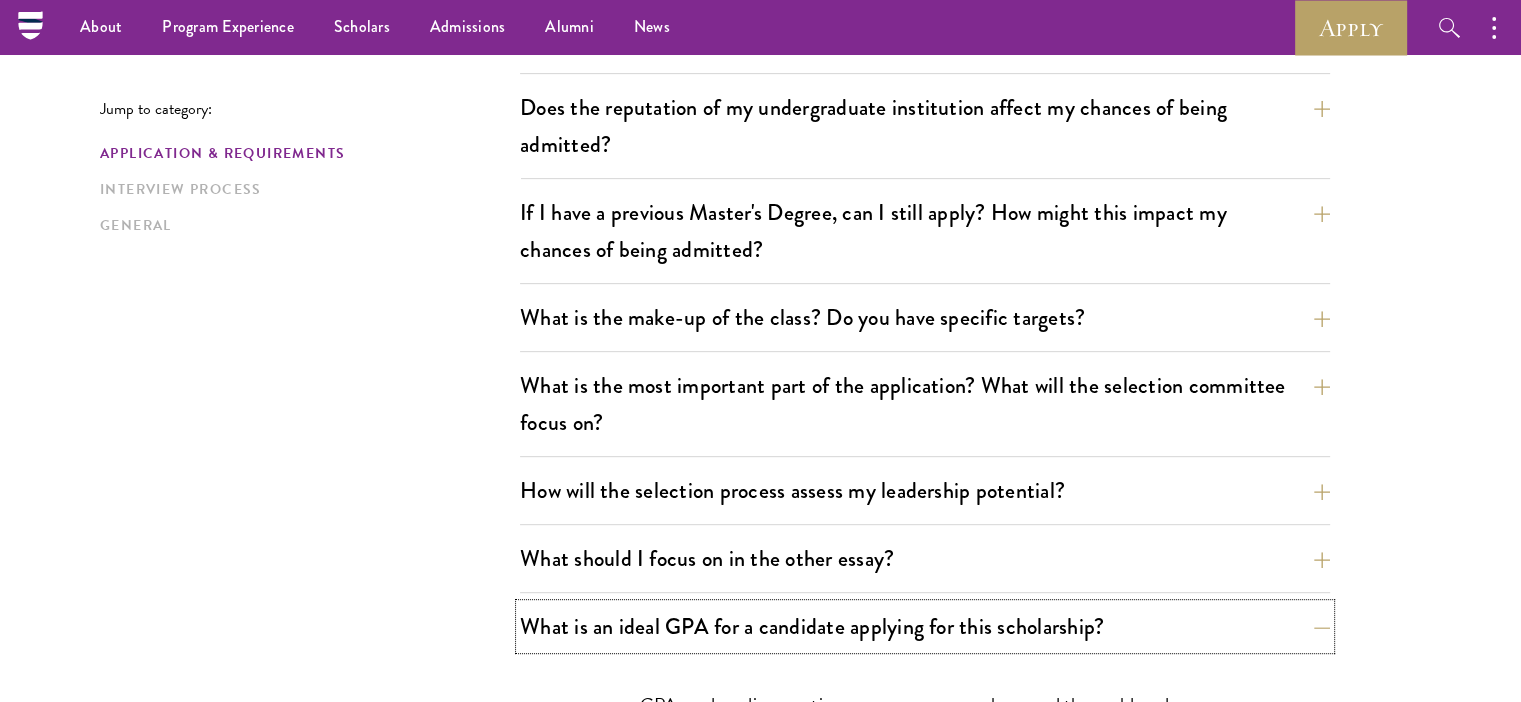 scroll, scrollTop: 804, scrollLeft: 0, axis: vertical 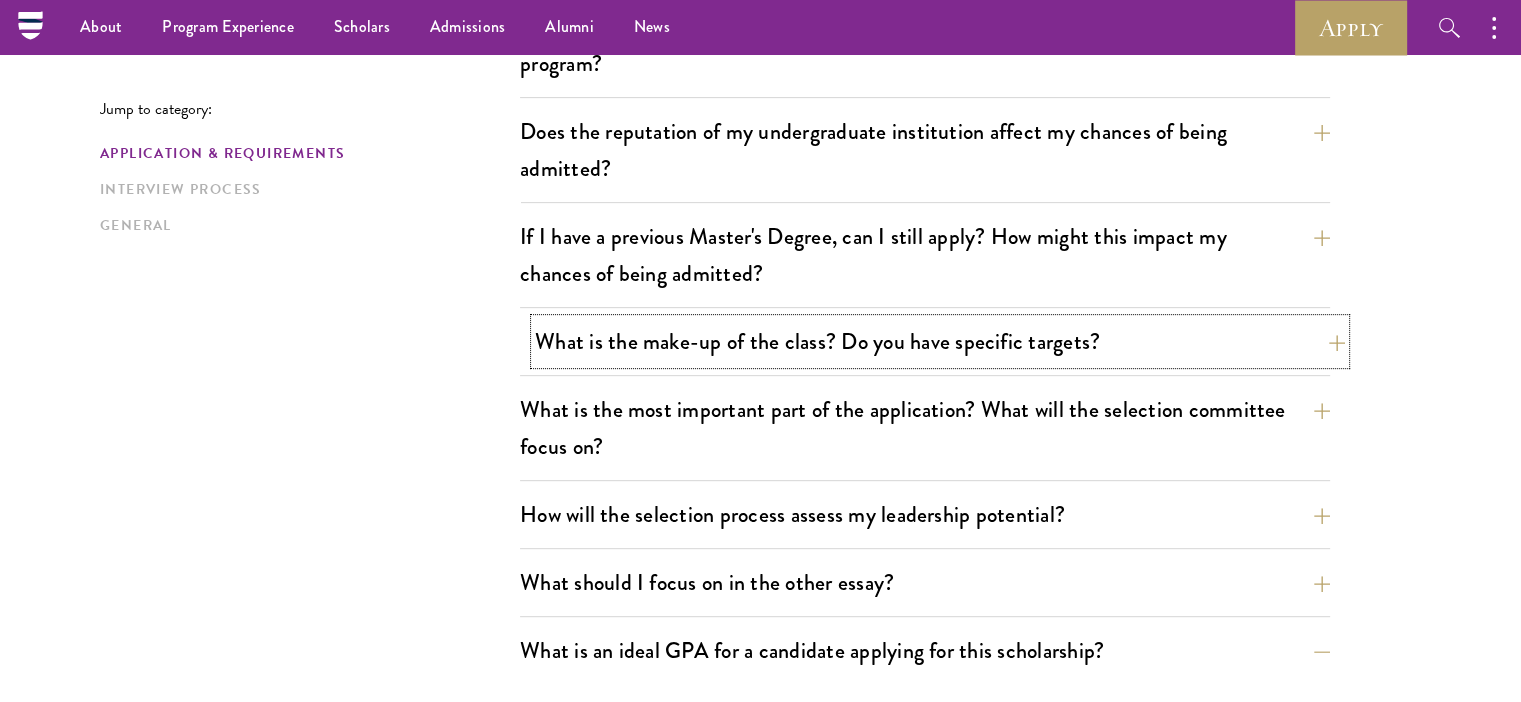 click on "What is the make-up of the class? Do you have specific targets?" at bounding box center [940, 341] 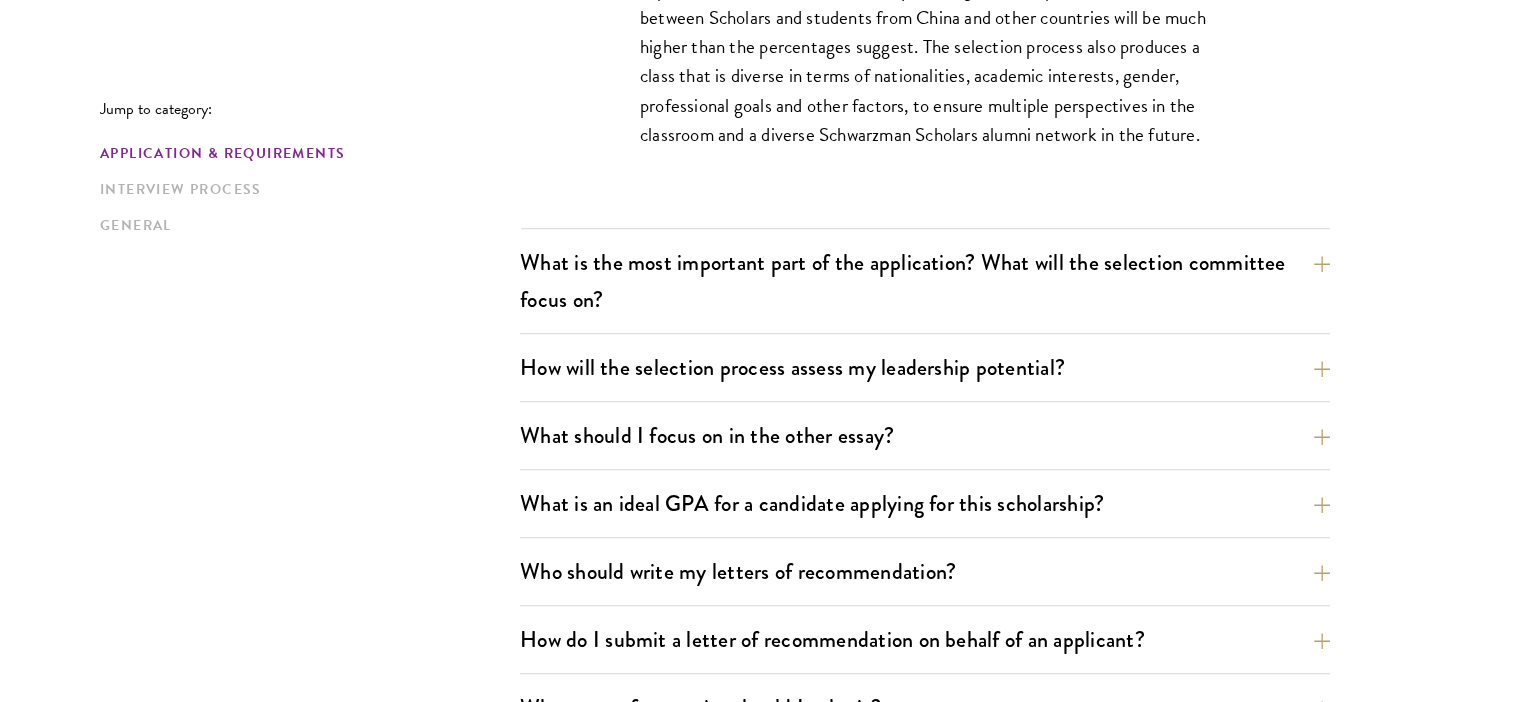 scroll, scrollTop: 1421, scrollLeft: 0, axis: vertical 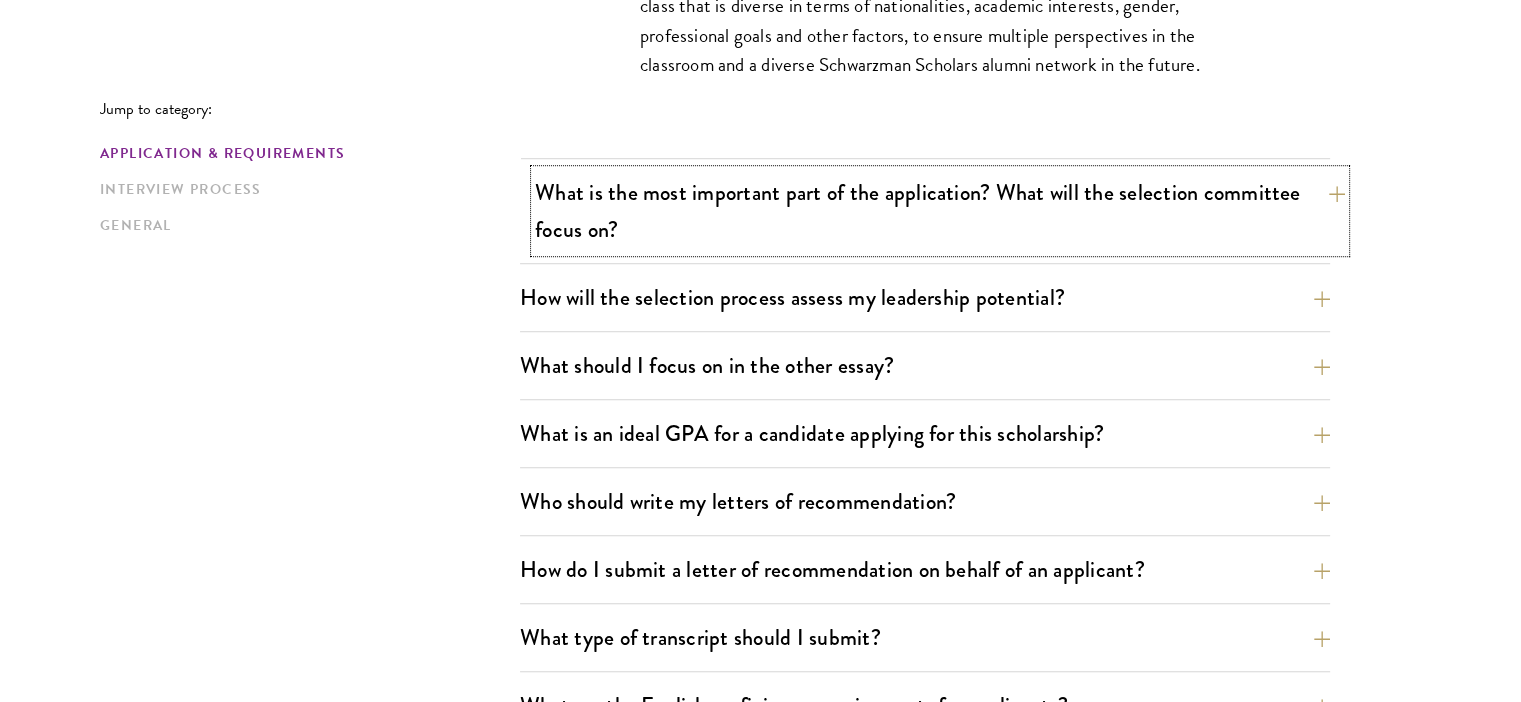 click on "What is the most important part of the application? What will the selection committee focus on?" at bounding box center (940, 211) 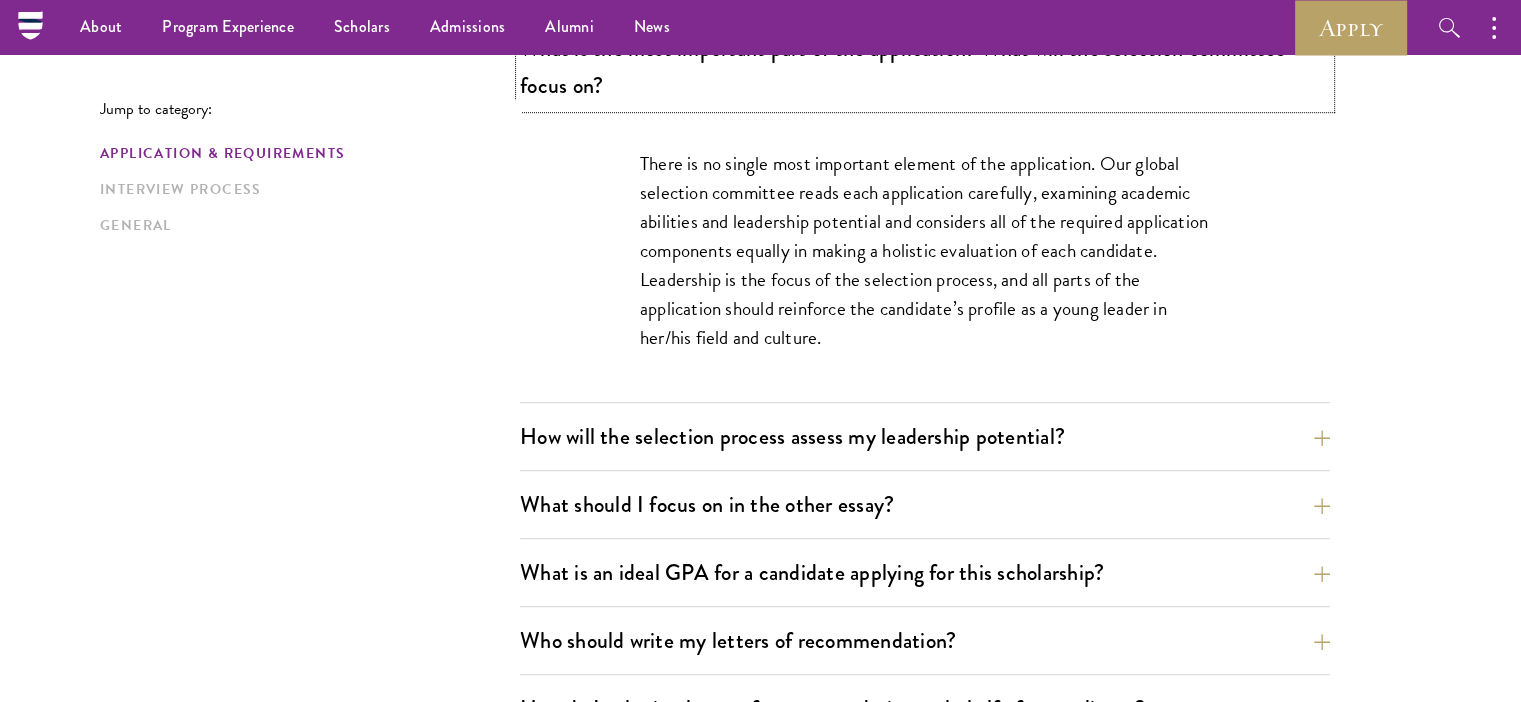 scroll, scrollTop: 1158, scrollLeft: 0, axis: vertical 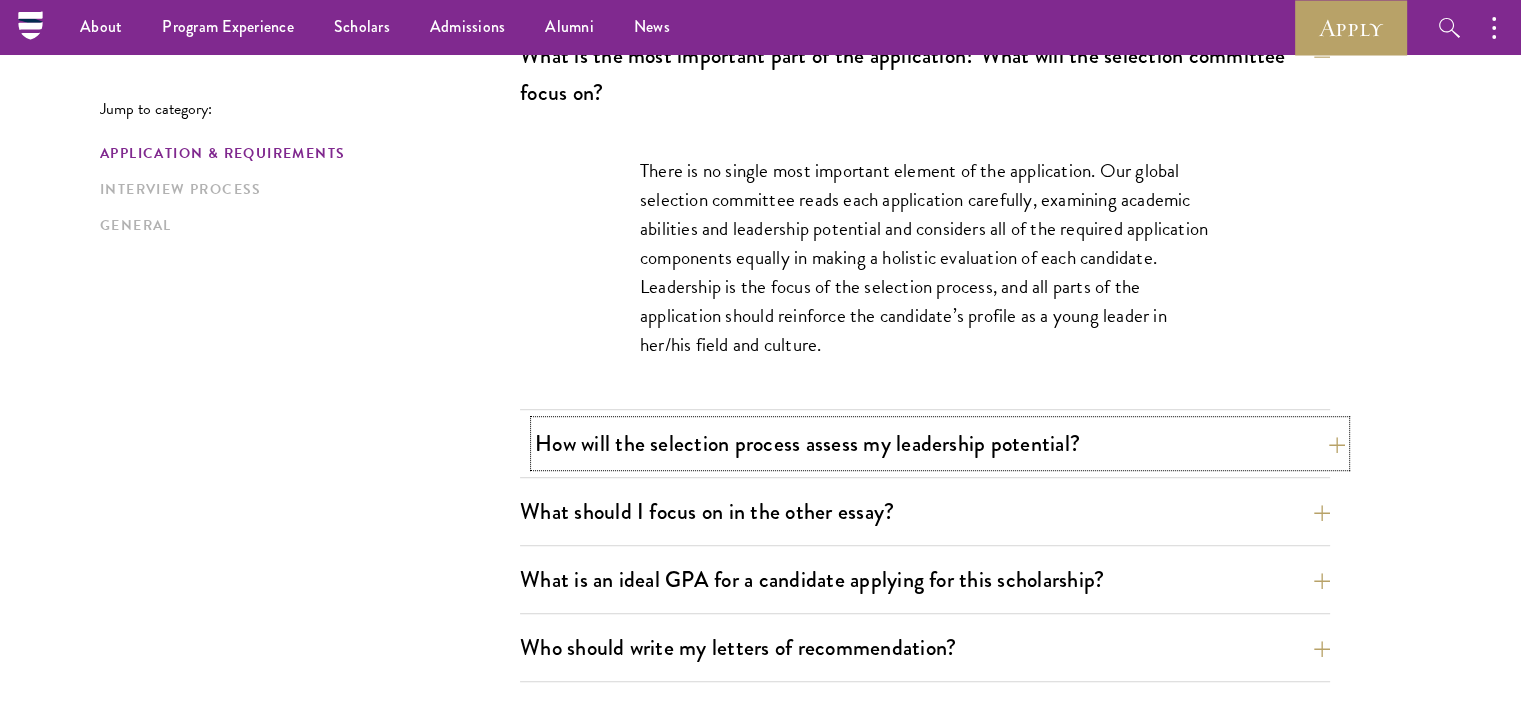 click on "How will the selection process assess my leadership potential?" at bounding box center [940, 443] 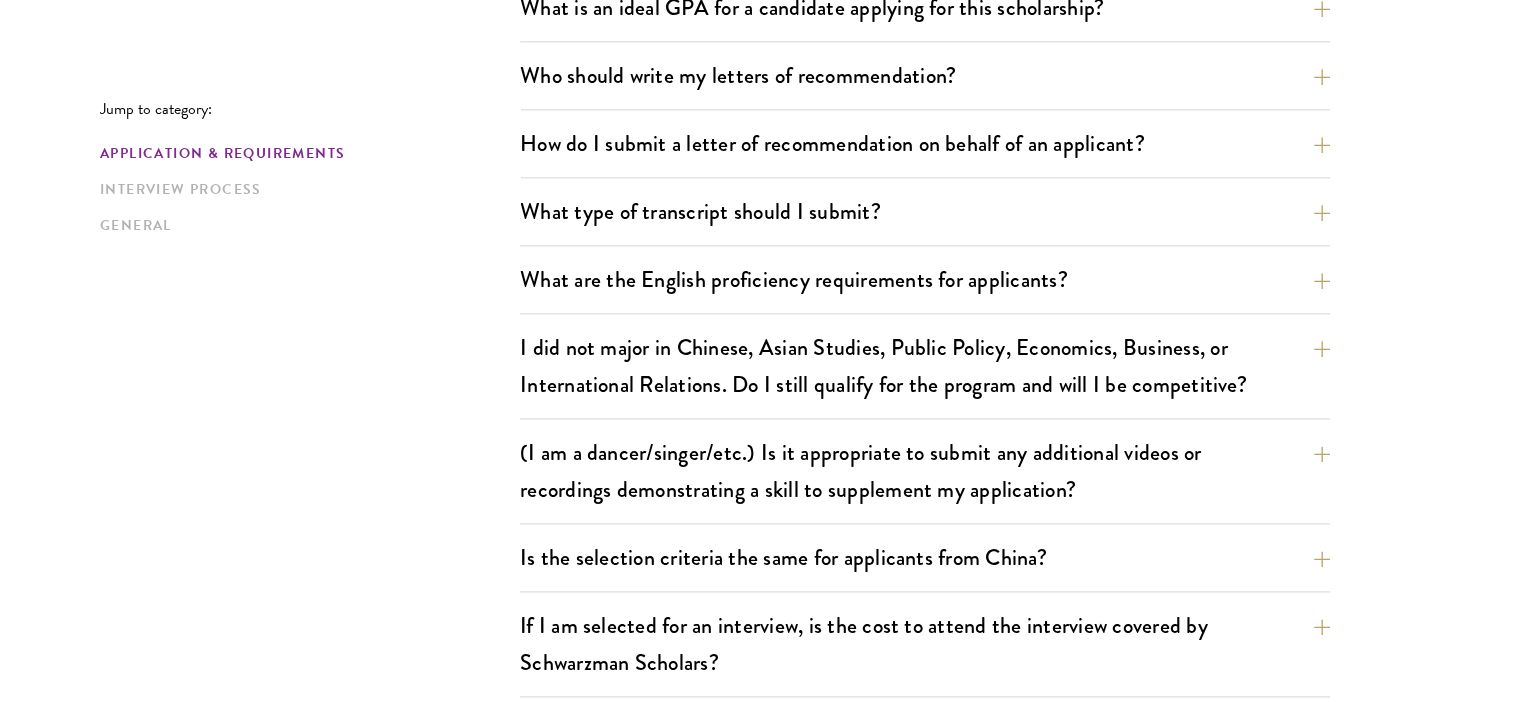scroll, scrollTop: 2509, scrollLeft: 0, axis: vertical 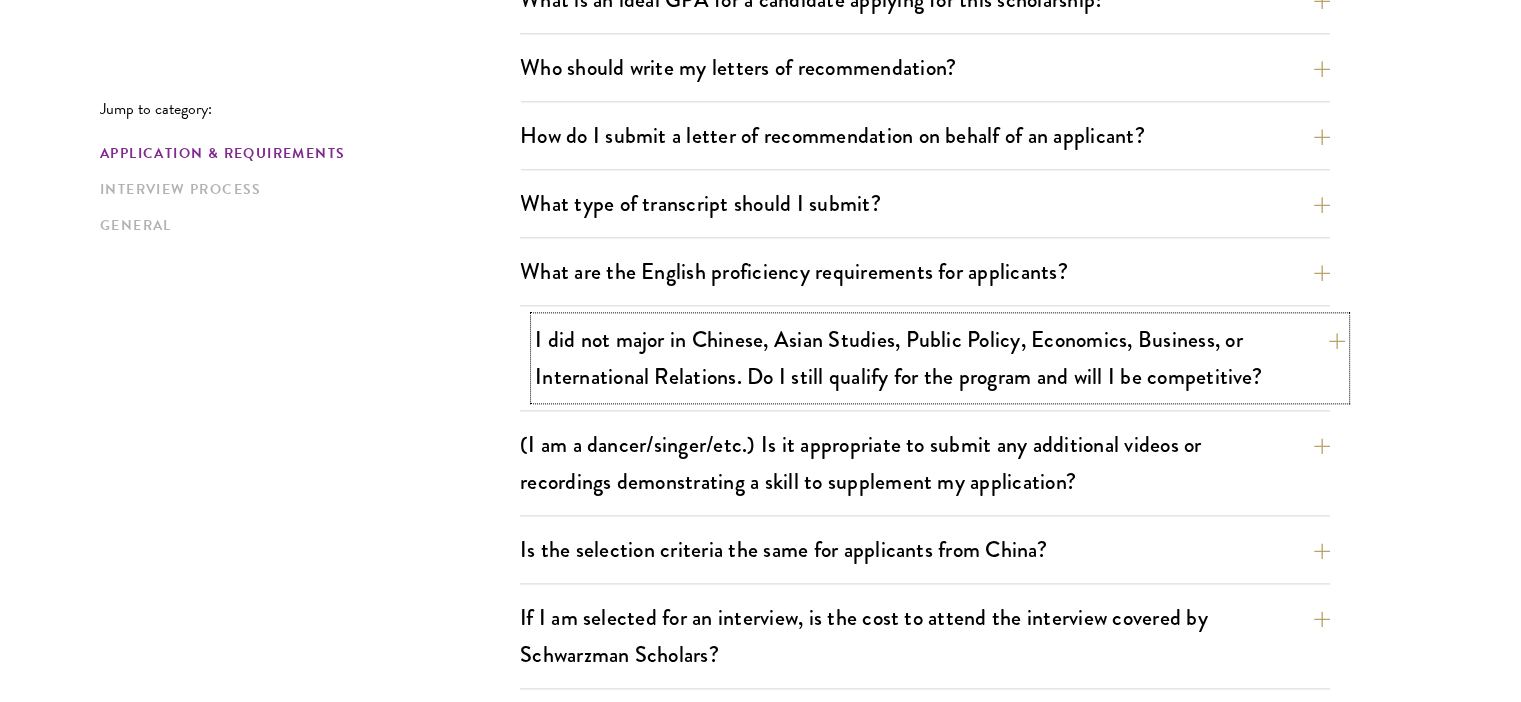 click on "I did not major in Chinese, Asian Studies, Public Policy, Economics, Business, or International Relations. Do I still qualify for the program and will I be competitive?" at bounding box center (940, 358) 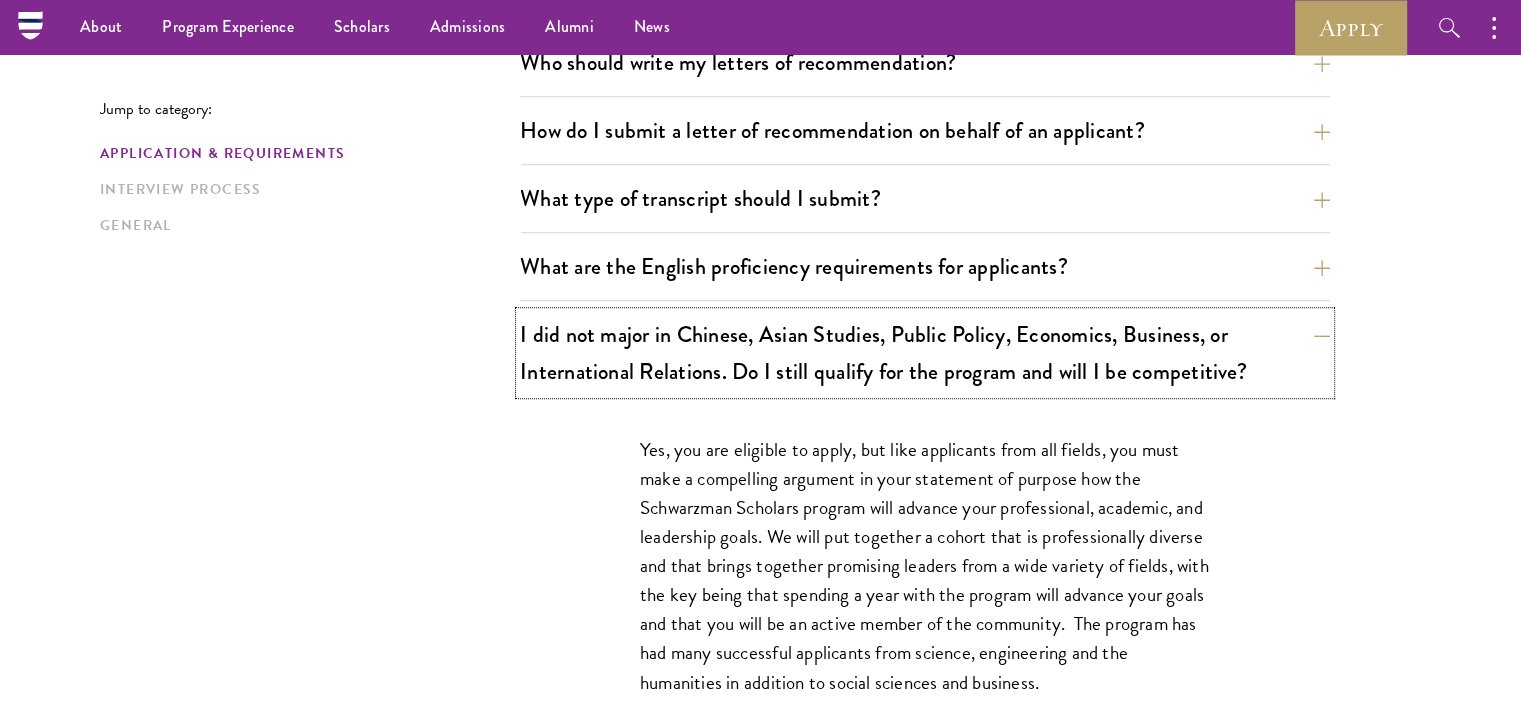 scroll, scrollTop: 1456, scrollLeft: 0, axis: vertical 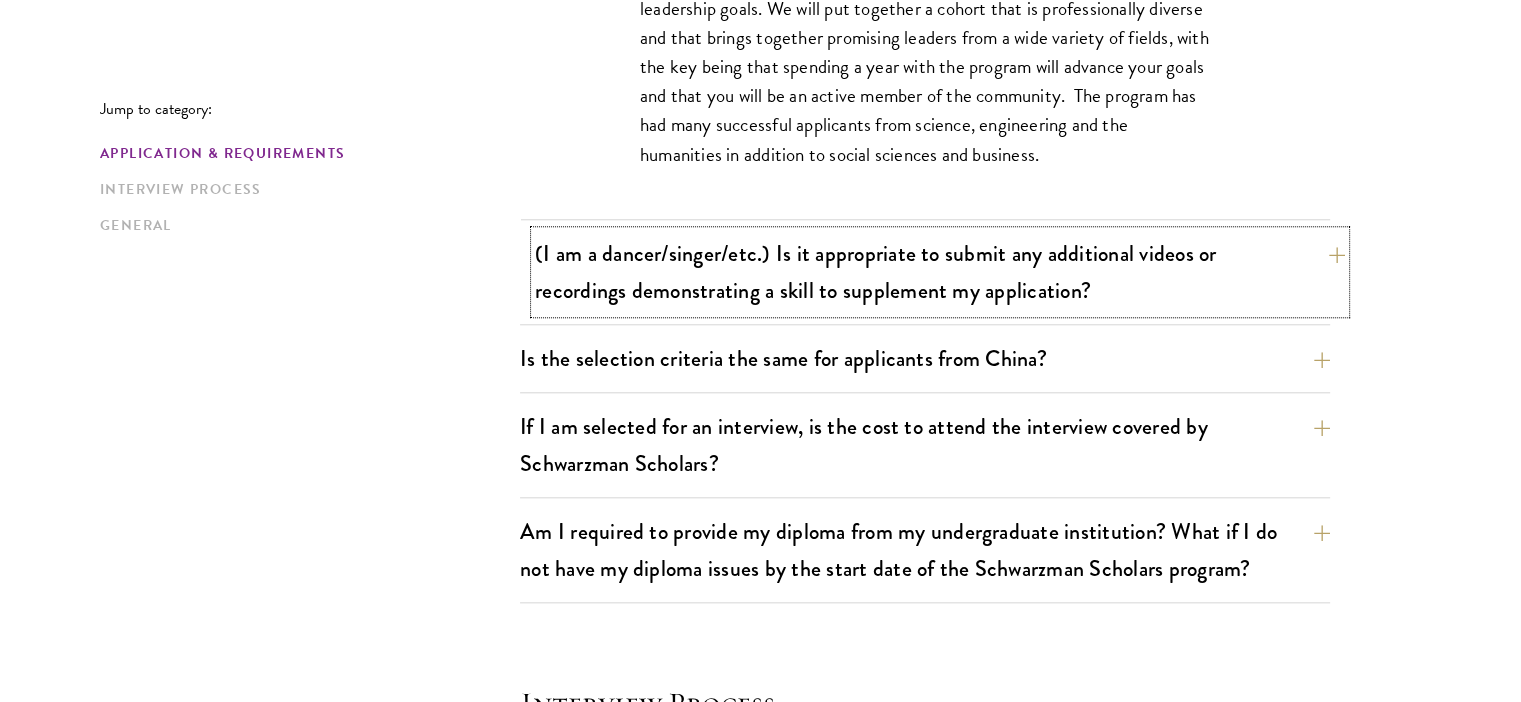 click on "(I am a dancer/singer/etc.) Is it appropriate to submit any additional videos or recordings demonstrating a skill to supplement my application?" at bounding box center (940, 272) 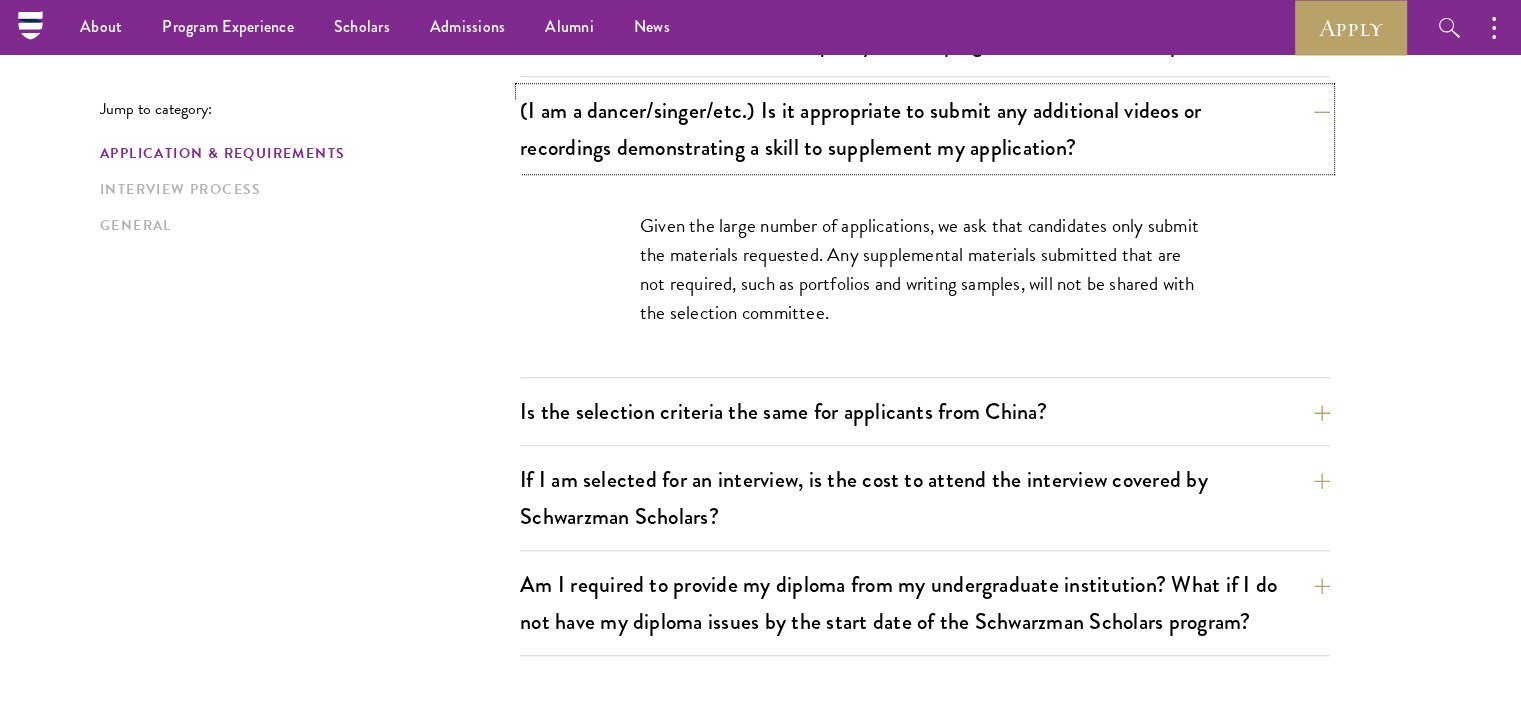 scroll, scrollTop: 1751, scrollLeft: 0, axis: vertical 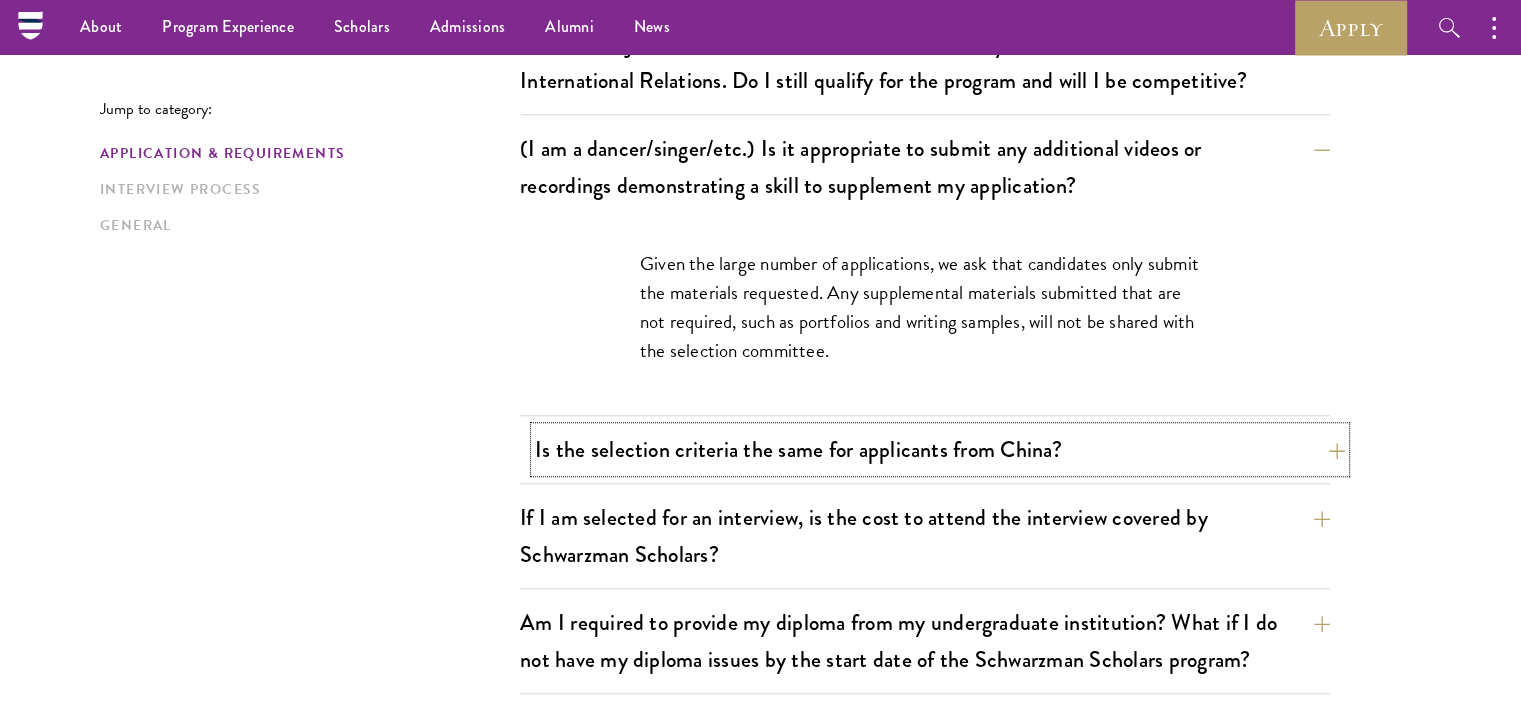 click on "Is the selection criteria the same for applicants from China?" at bounding box center (940, 449) 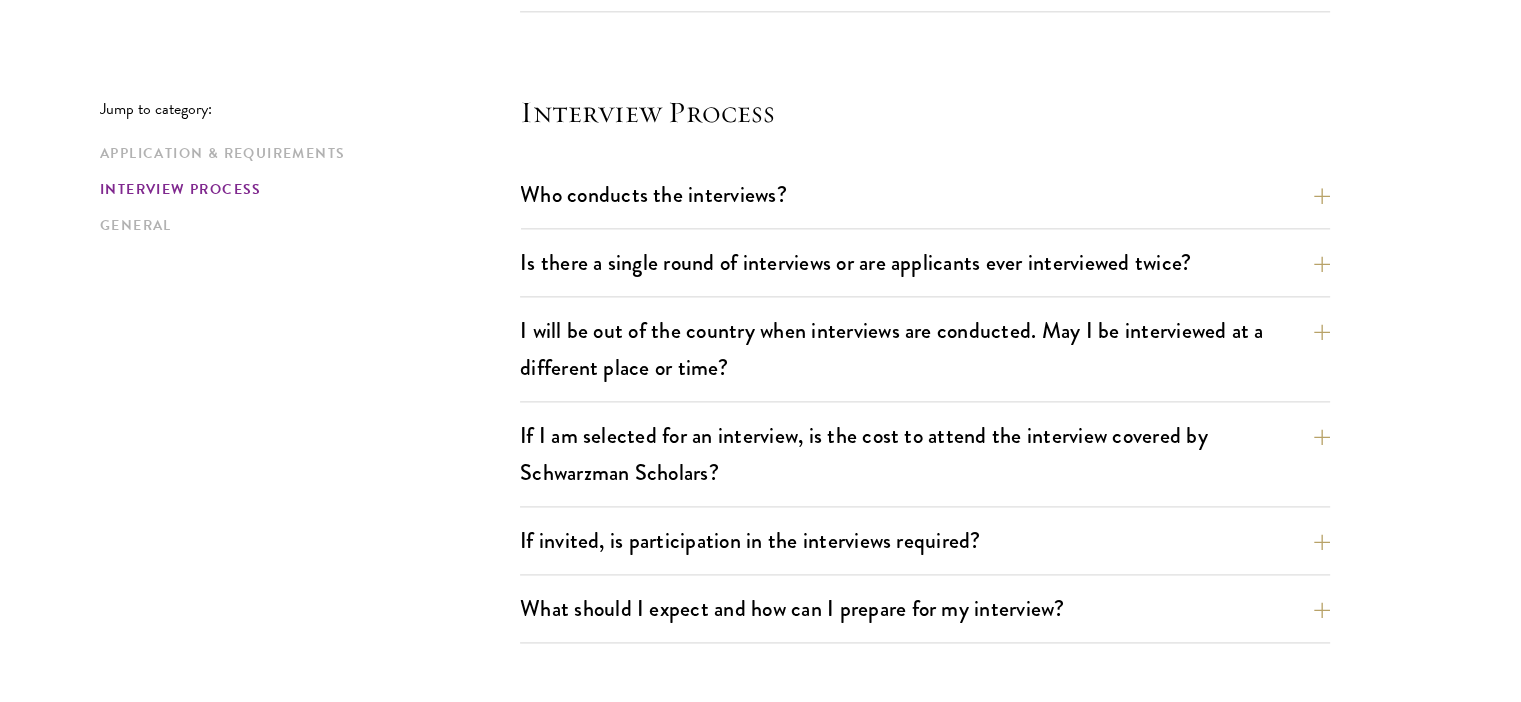 scroll, scrollTop: 2645, scrollLeft: 0, axis: vertical 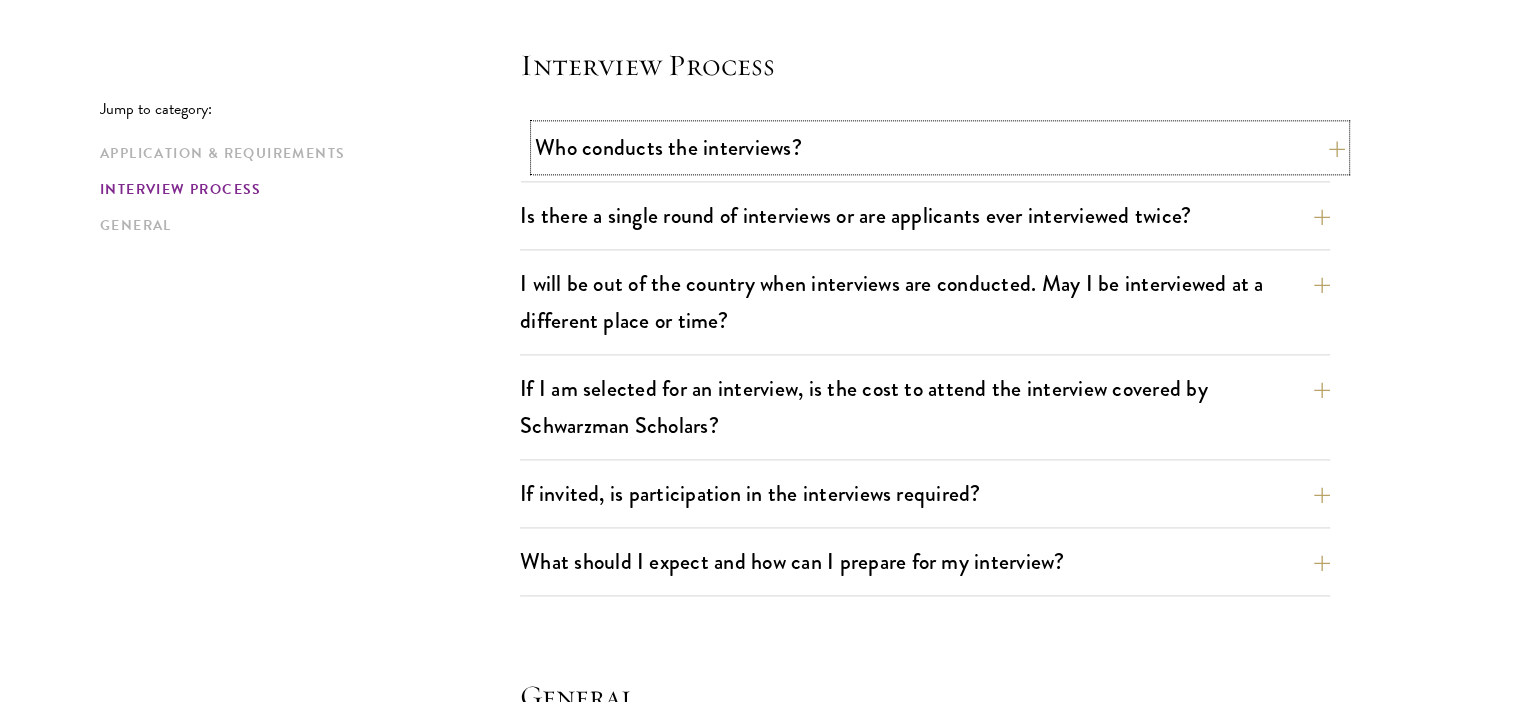click on "Who conducts the interviews?" at bounding box center (940, 147) 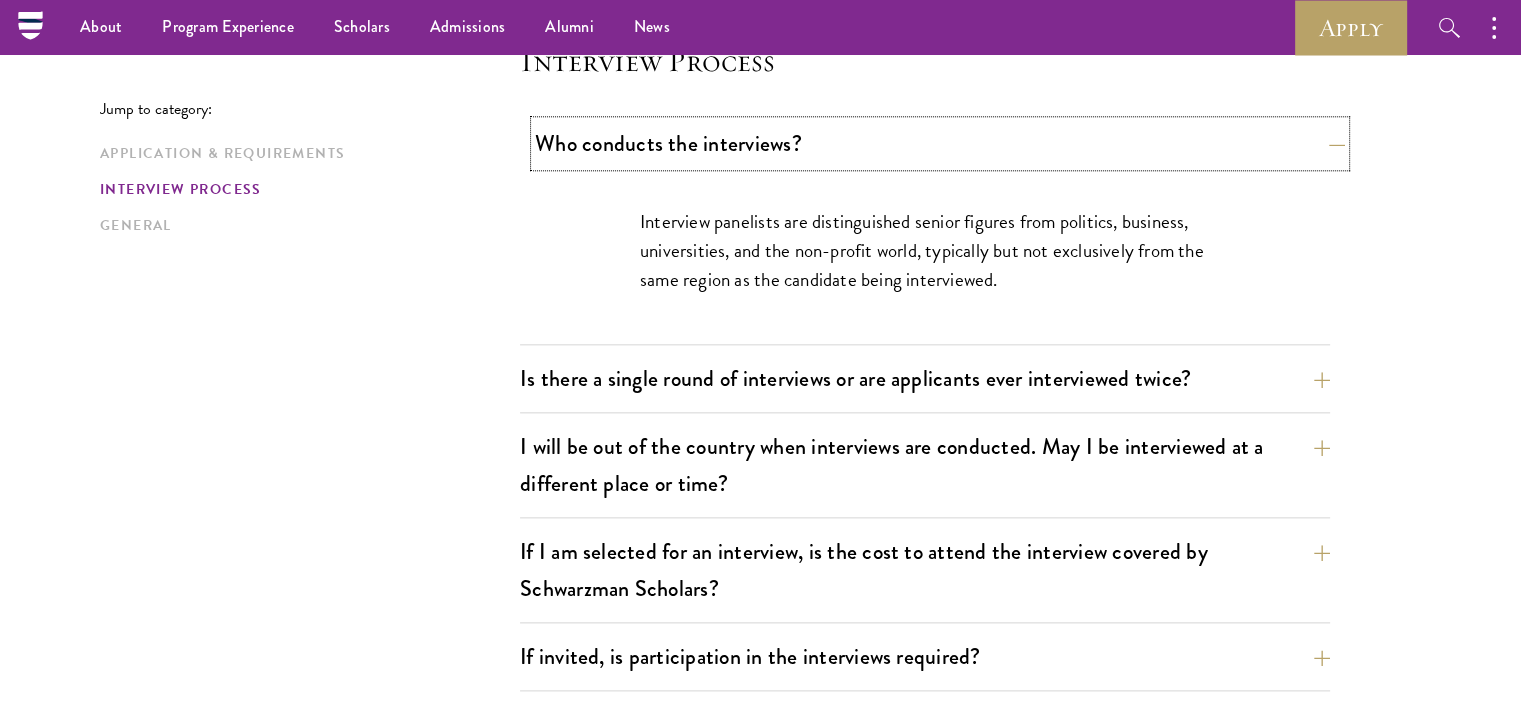 scroll, scrollTop: 2284, scrollLeft: 0, axis: vertical 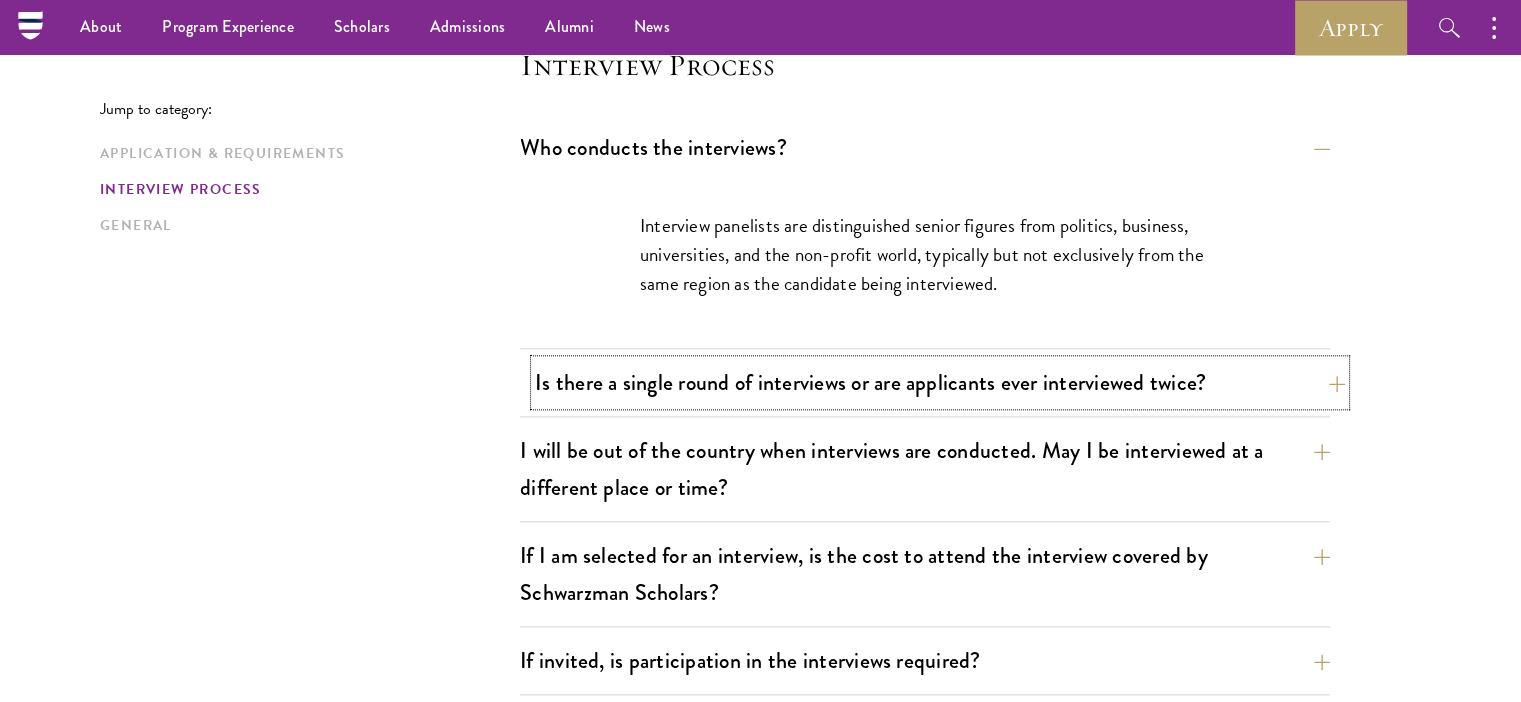 click on "Is there a single round of interviews or are applicants ever interviewed twice?" at bounding box center [940, 382] 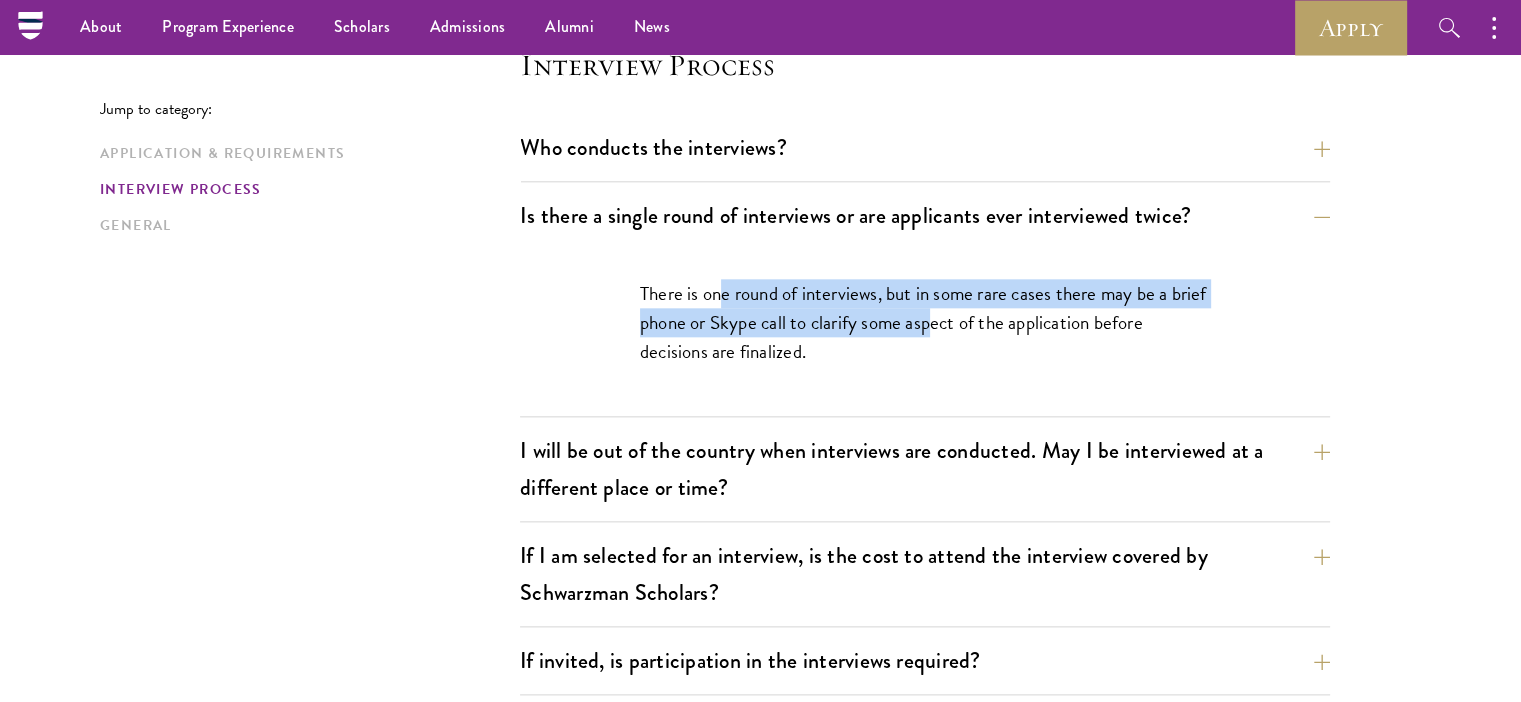 drag, startPoint x: 720, startPoint y: 293, endPoint x: 972, endPoint y: 325, distance: 254.02362 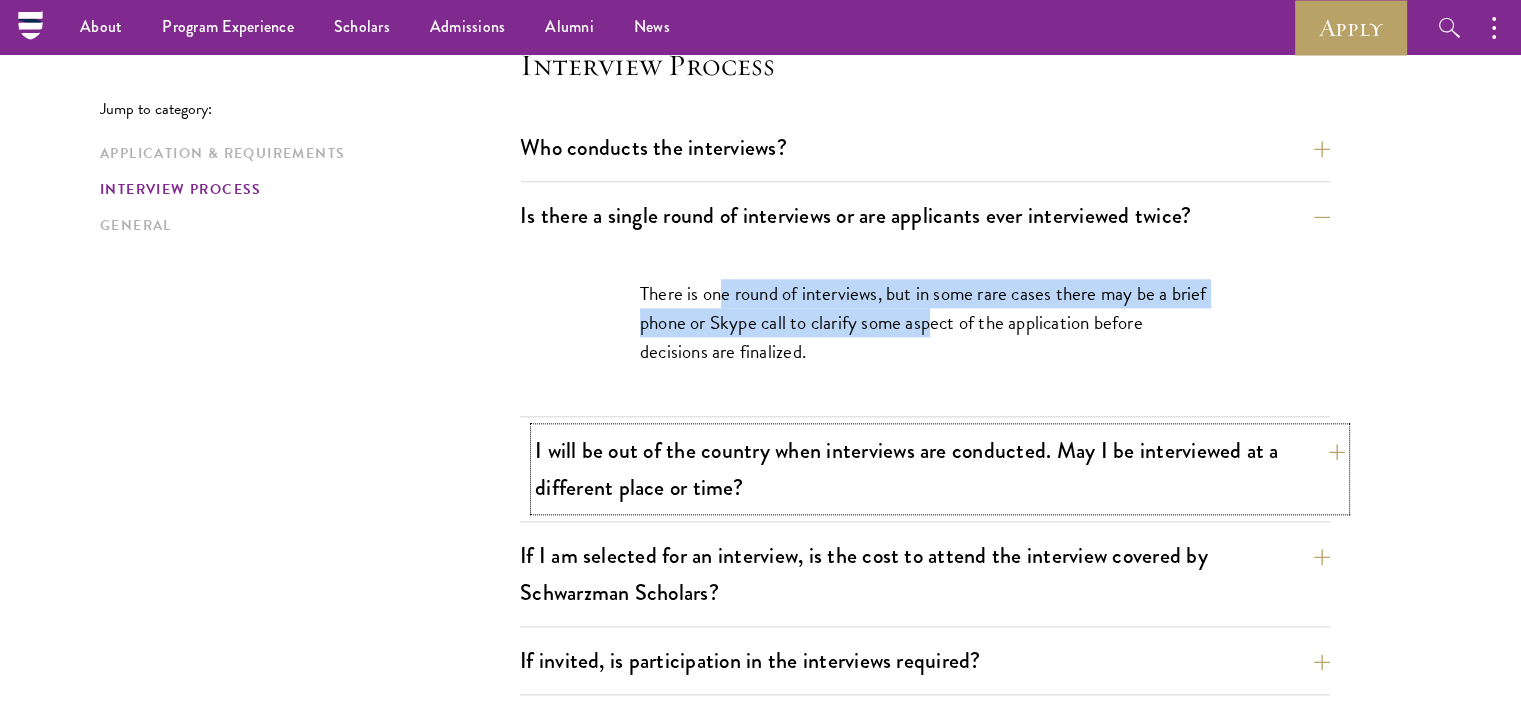 click on "I will be out of the country when interviews are conducted. May I be interviewed at a different place or time?" at bounding box center (940, 469) 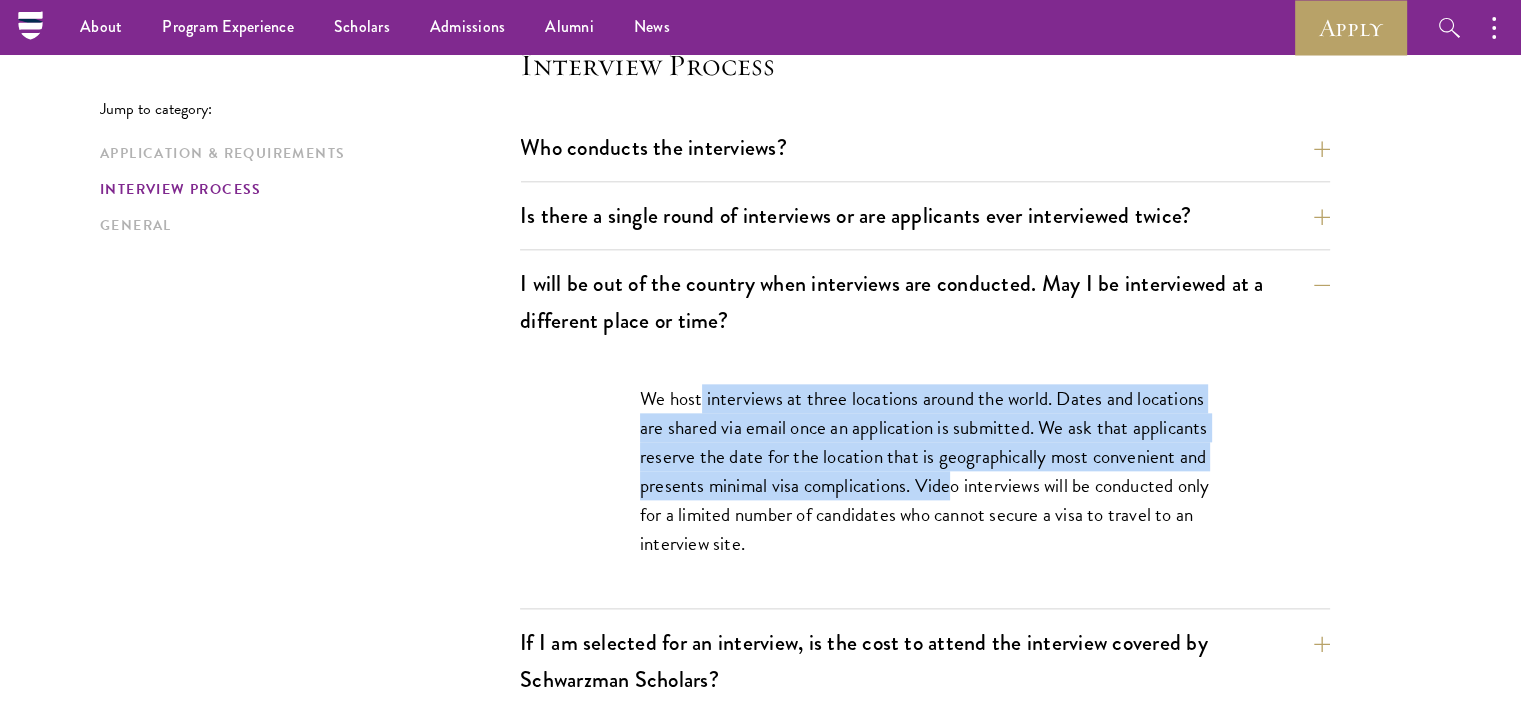 drag, startPoint x: 700, startPoint y: 390, endPoint x: 1065, endPoint y: 488, distance: 377.92725 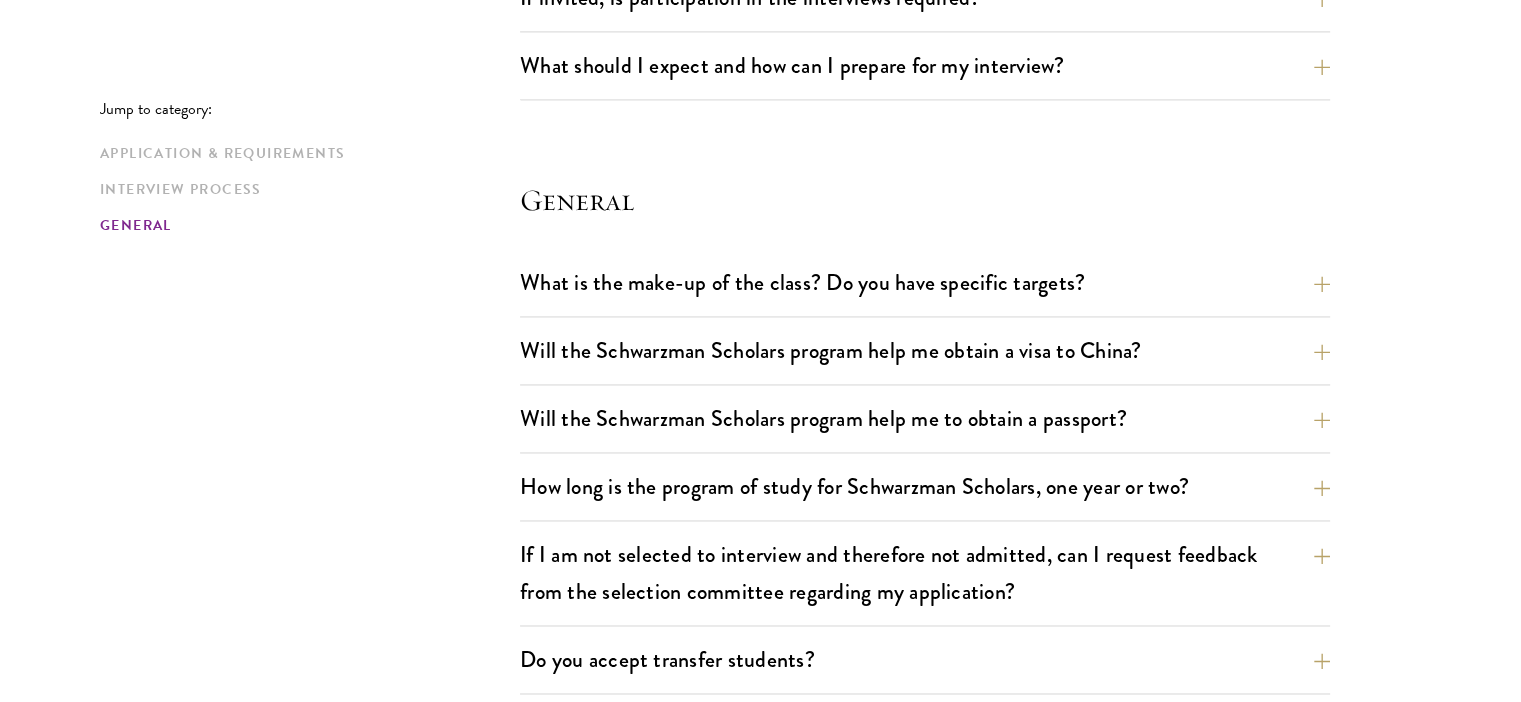 scroll, scrollTop: 3233, scrollLeft: 0, axis: vertical 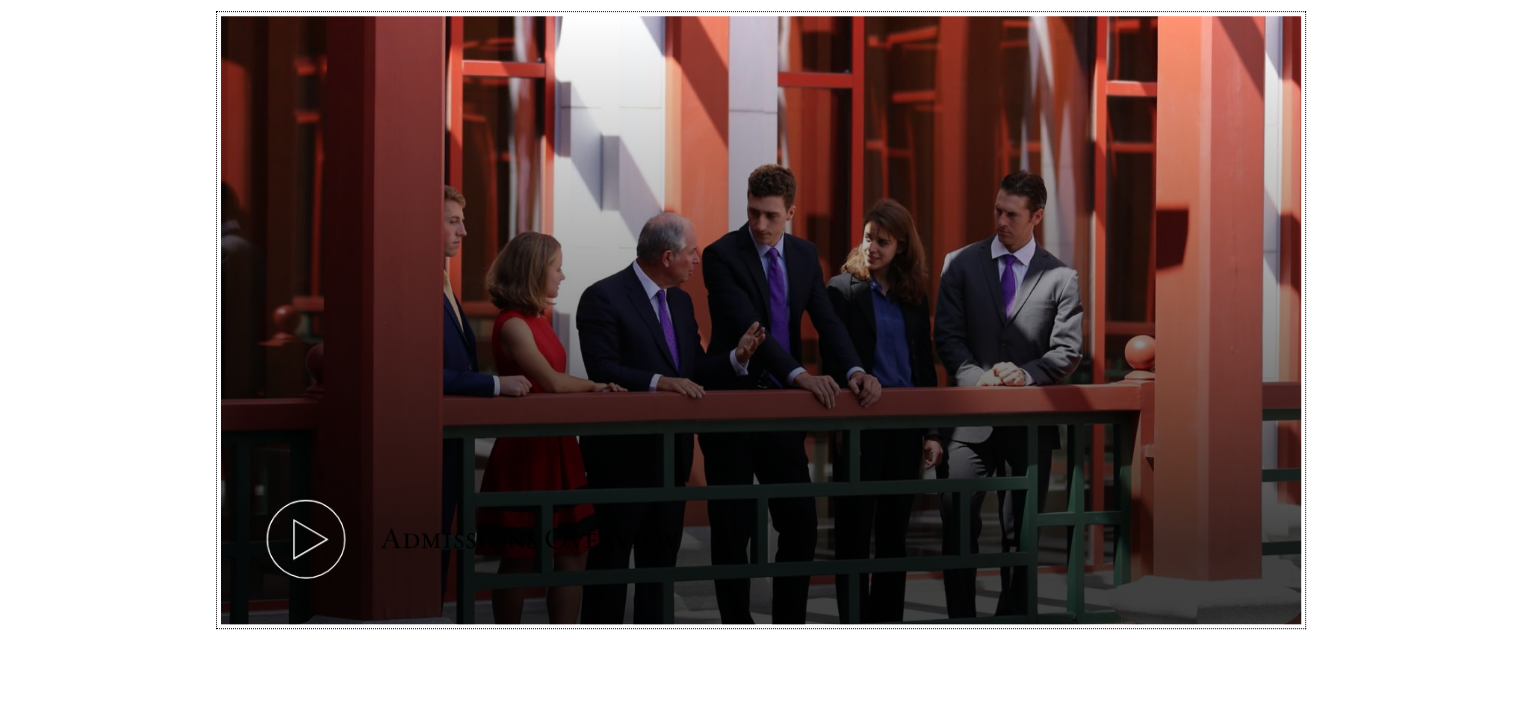 click on "Admissions Overview" at bounding box center (761, 320) 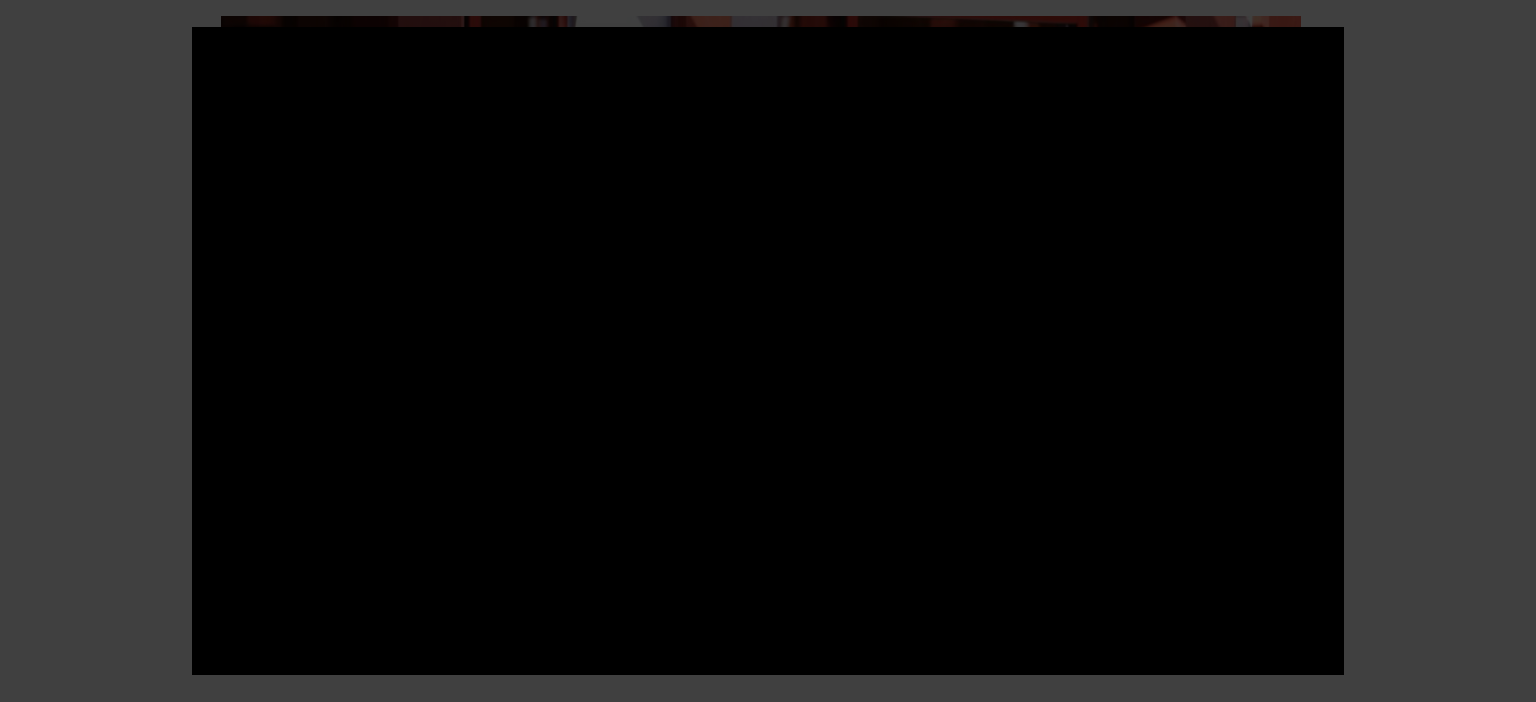 click at bounding box center (768, 351) 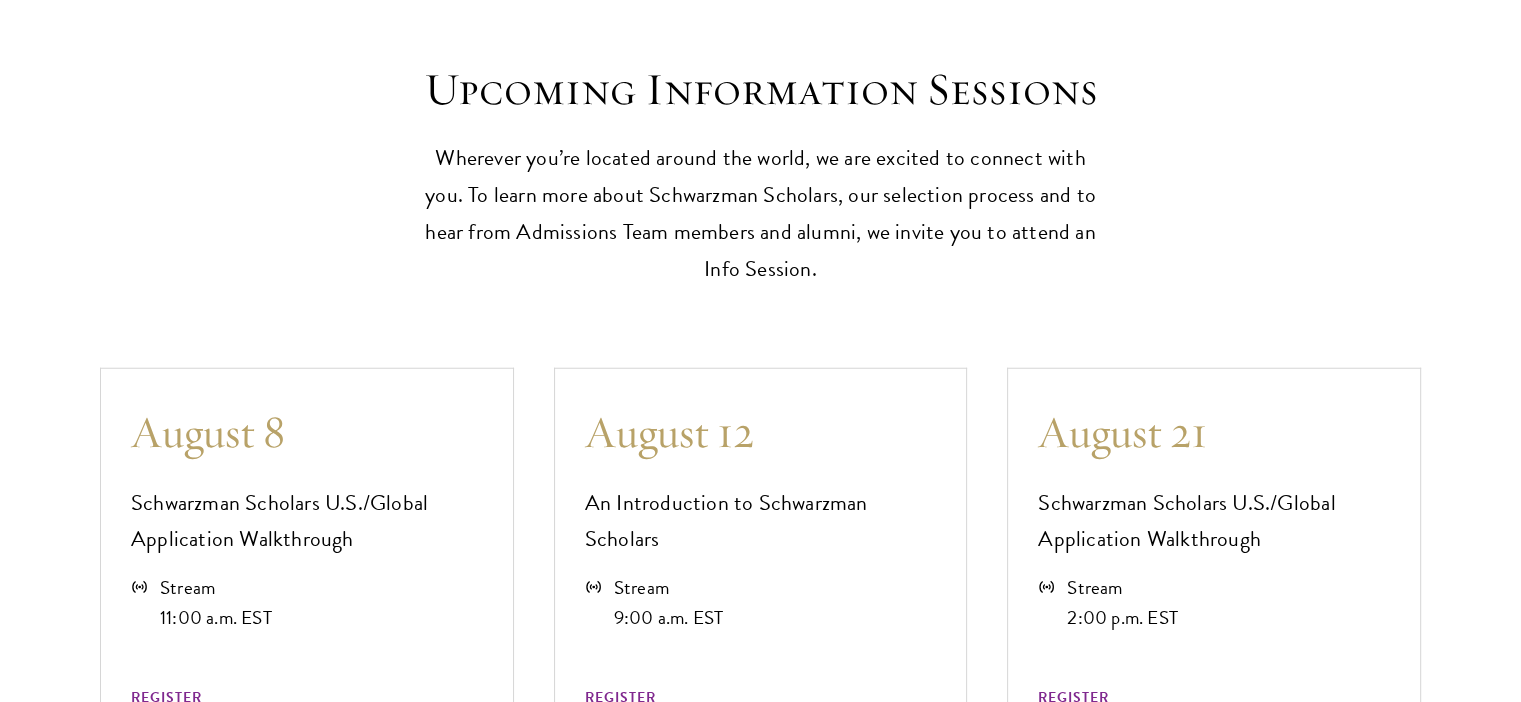 scroll, scrollTop: 5265, scrollLeft: 0, axis: vertical 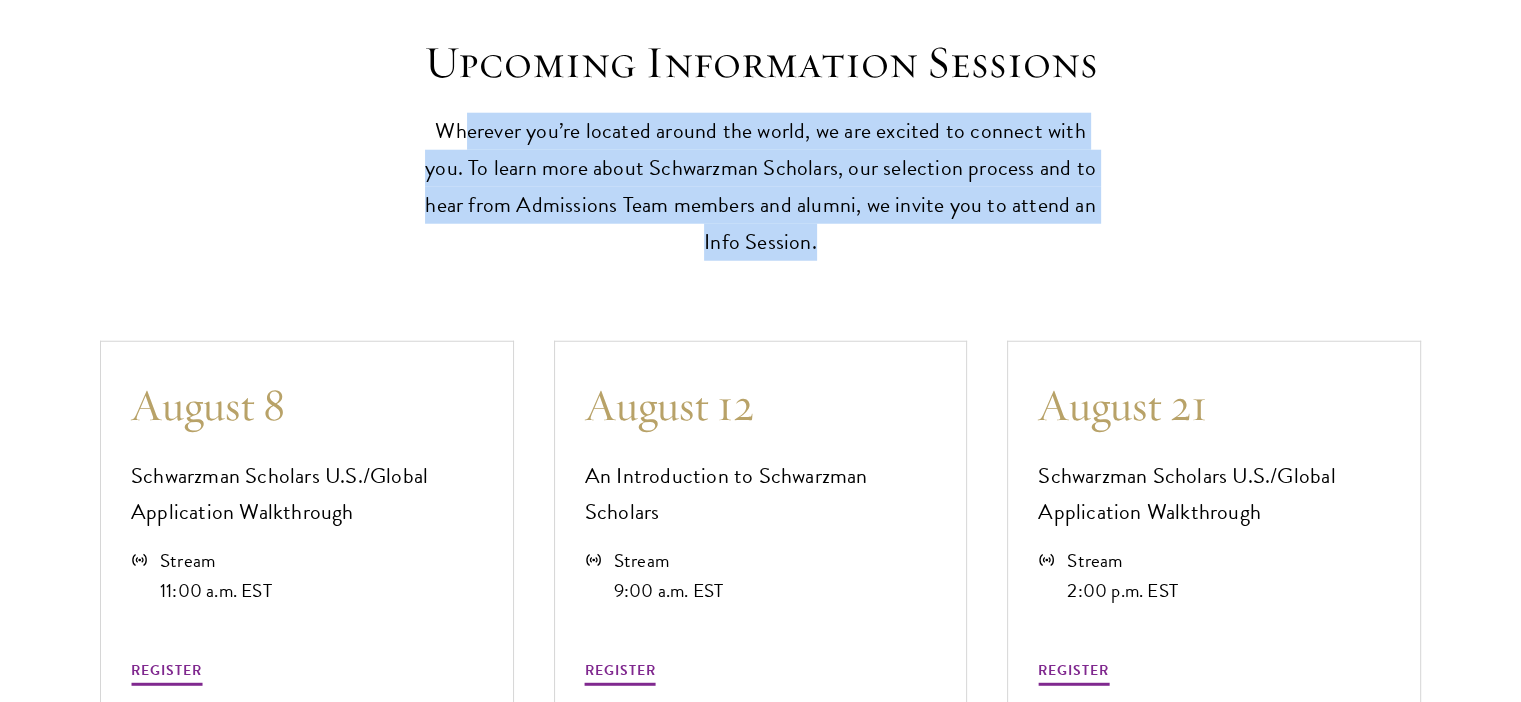 drag, startPoint x: 449, startPoint y: 140, endPoint x: 1084, endPoint y: 236, distance: 642.2157 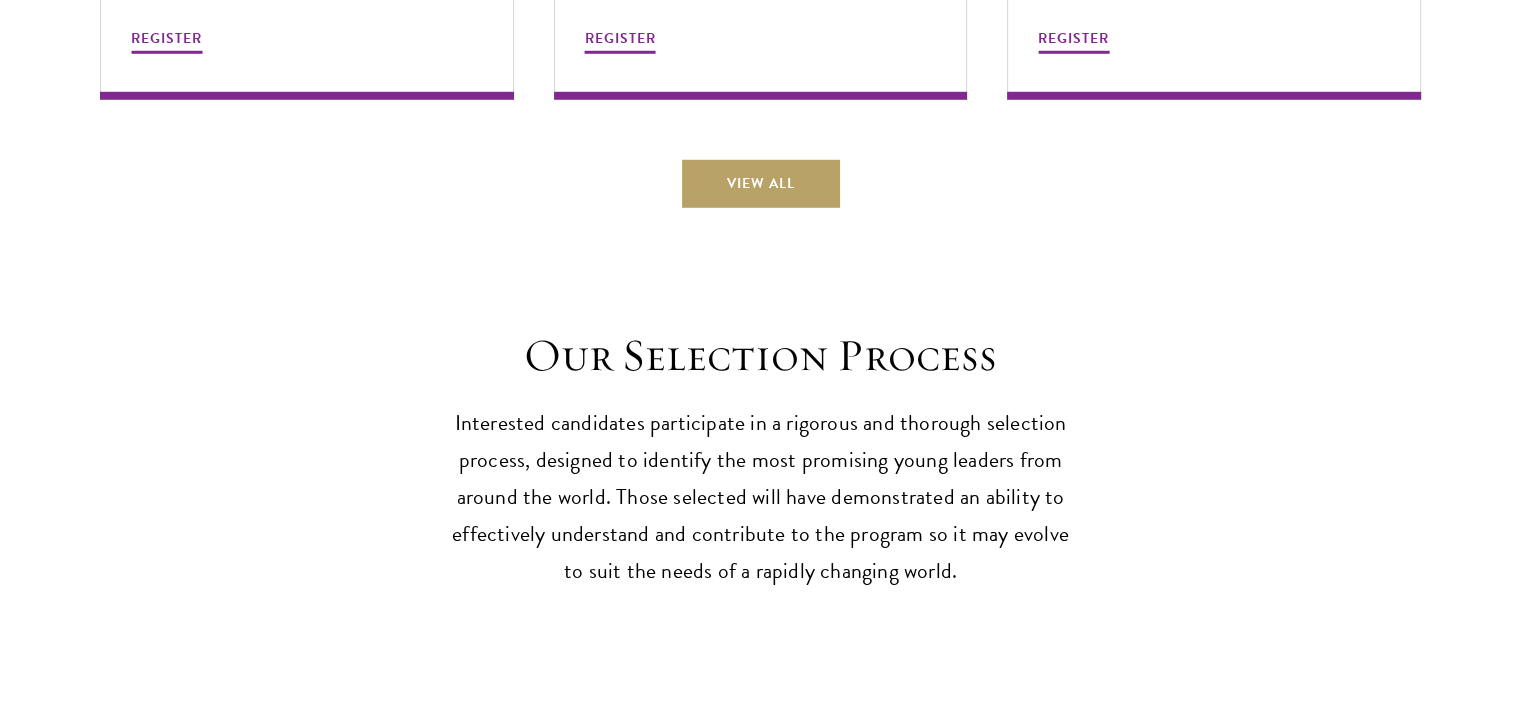 scroll, scrollTop: 5992, scrollLeft: 0, axis: vertical 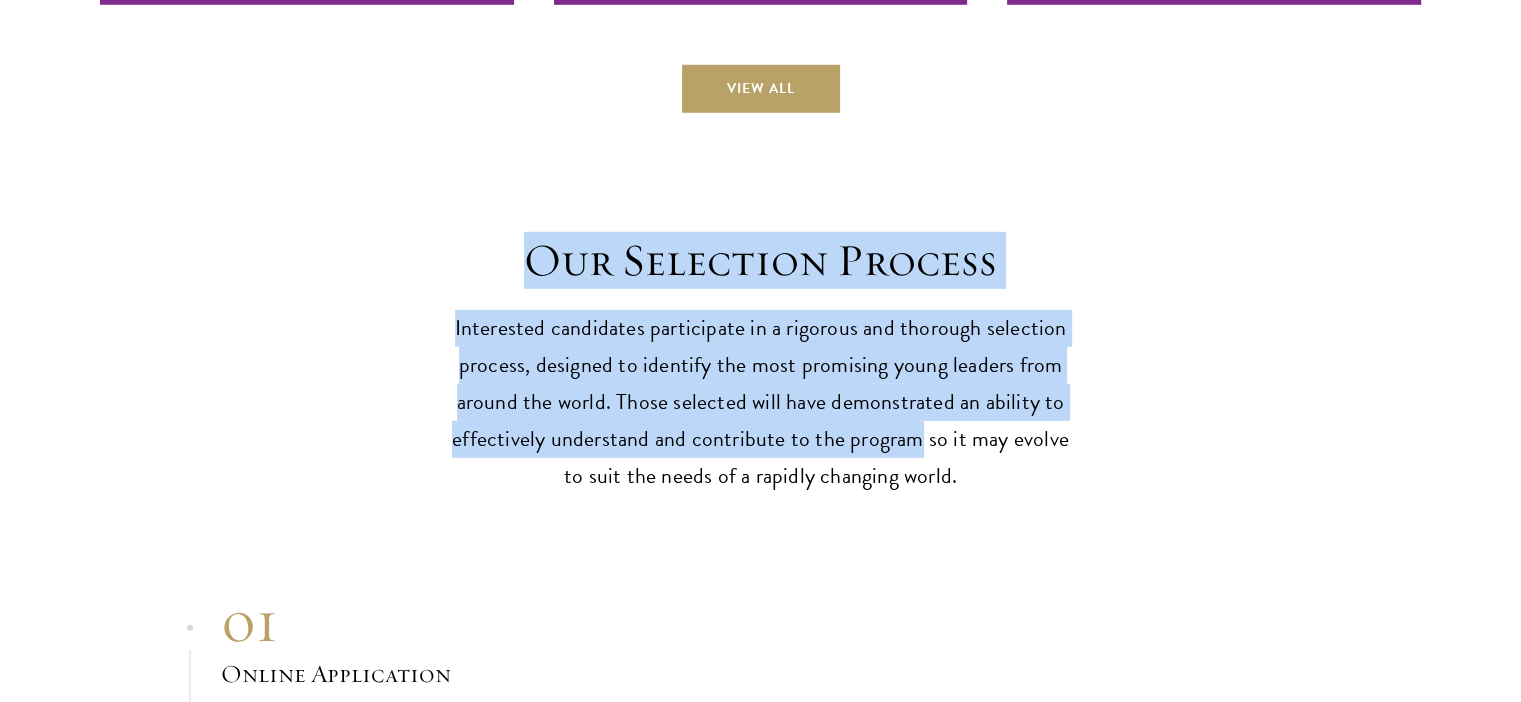 drag, startPoint x: 535, startPoint y: 258, endPoint x: 913, endPoint y: 425, distance: 413.2469 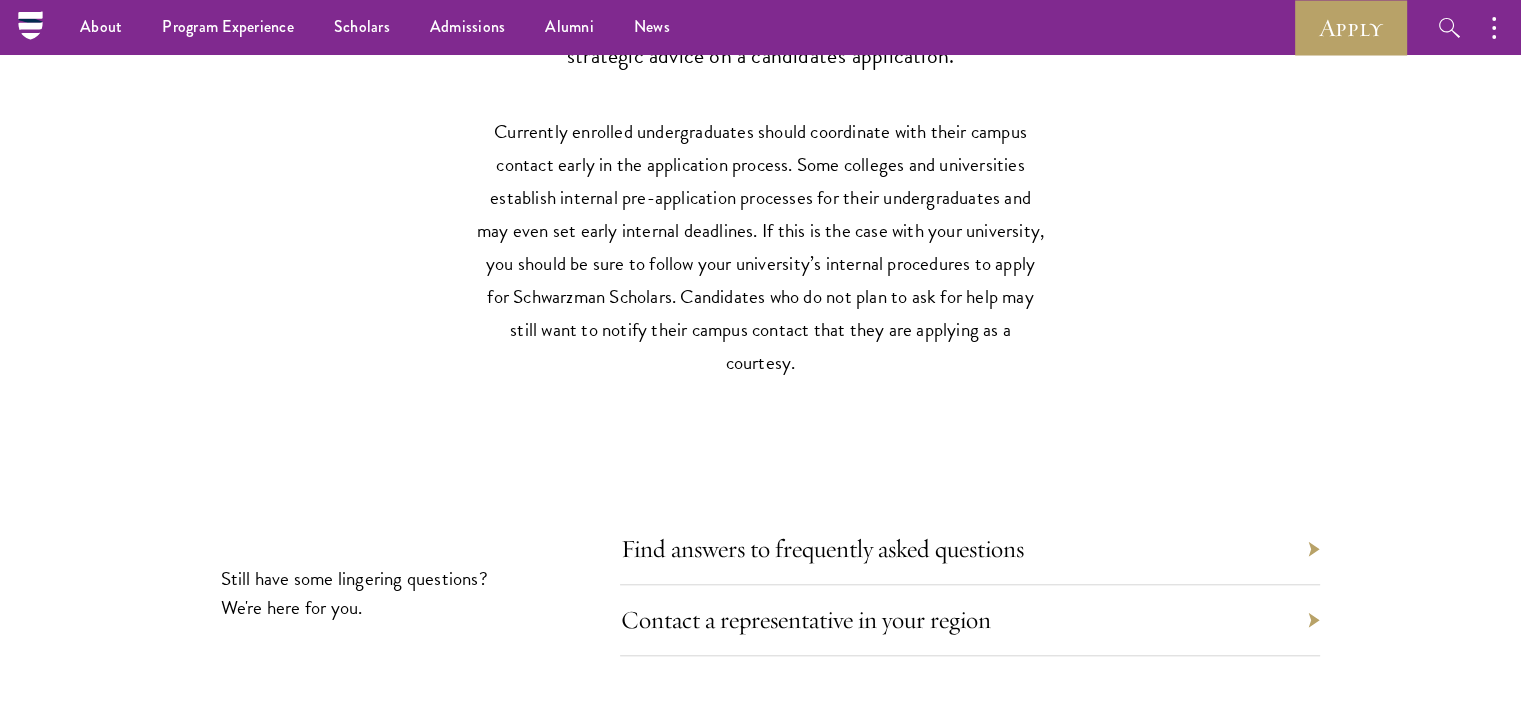 scroll, scrollTop: 9057, scrollLeft: 0, axis: vertical 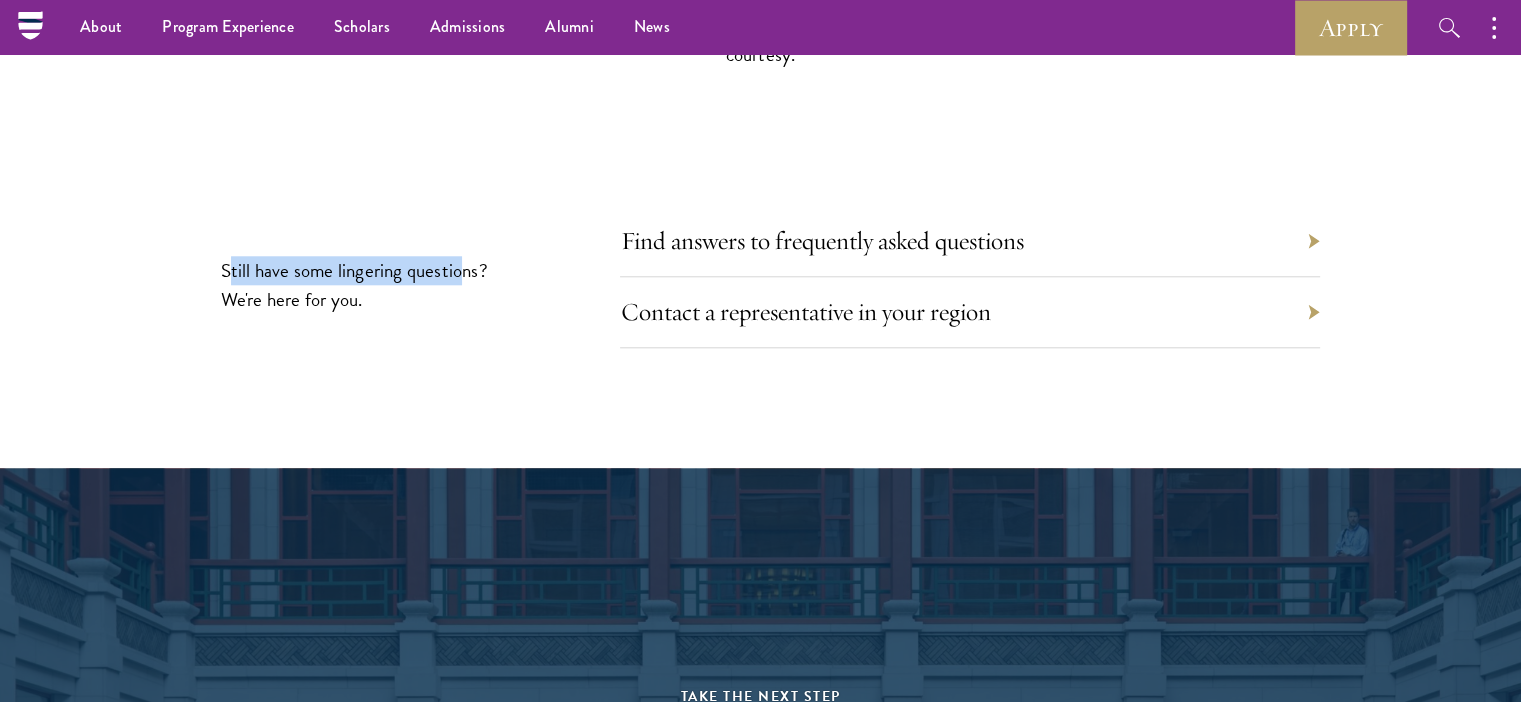 drag, startPoint x: 228, startPoint y: 261, endPoint x: 461, endPoint y: 280, distance: 233.77339 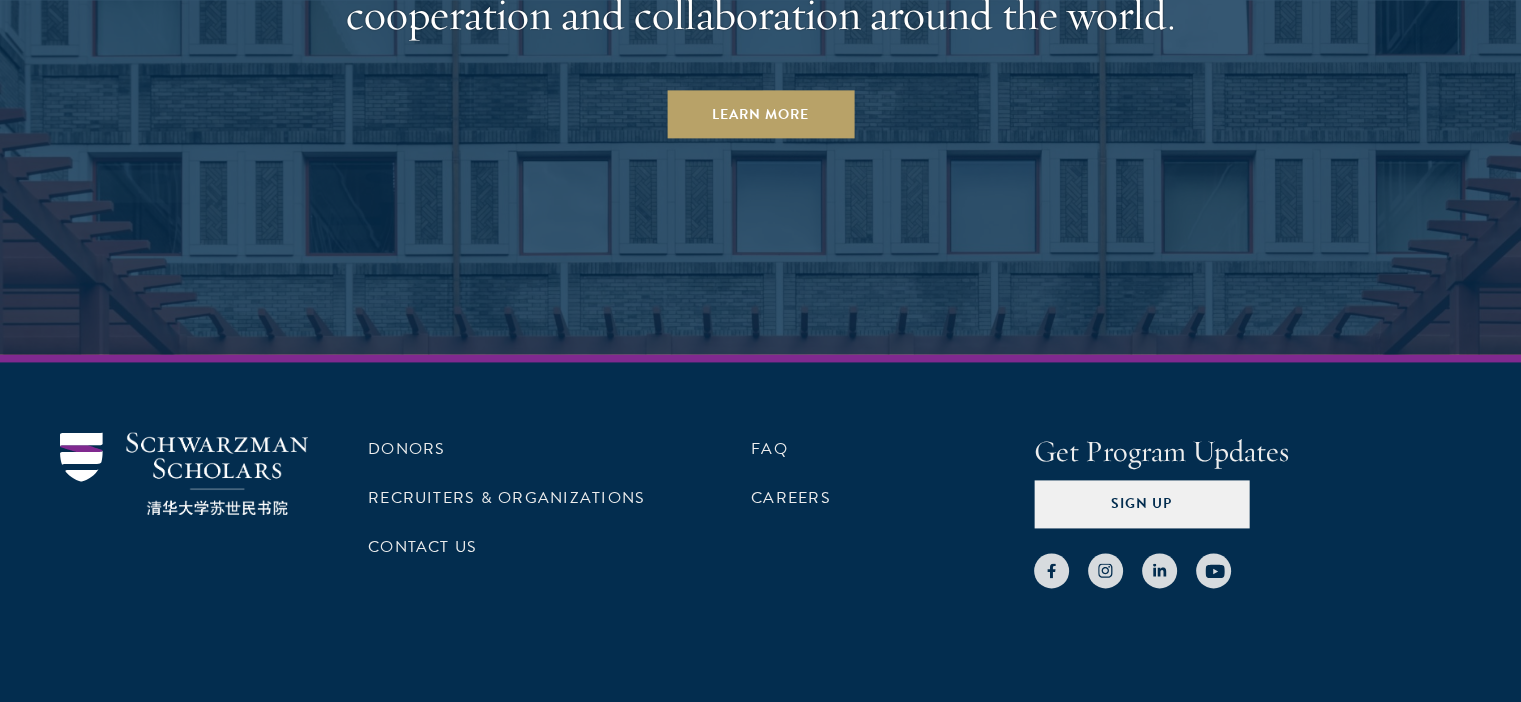 scroll, scrollTop: 10531, scrollLeft: 0, axis: vertical 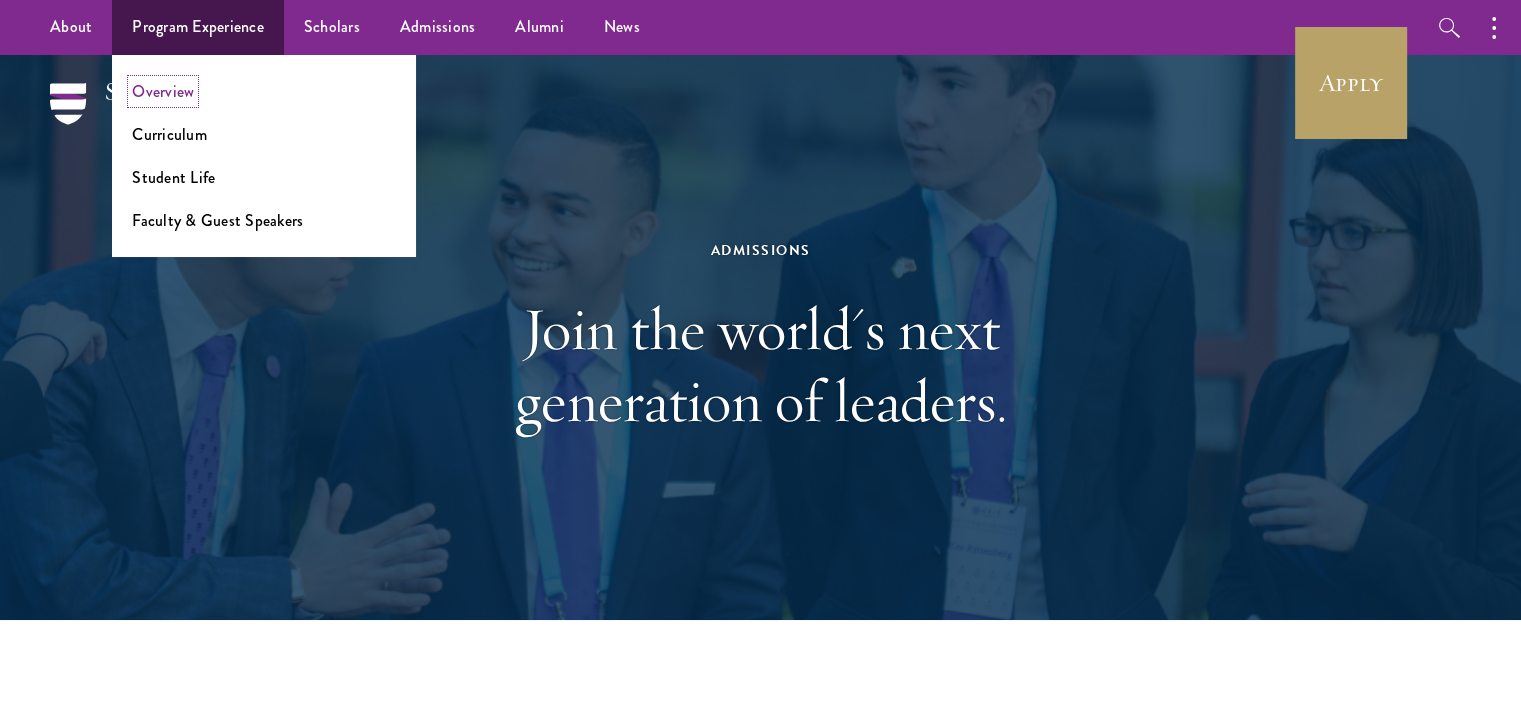 click on "Overview" at bounding box center [163, 91] 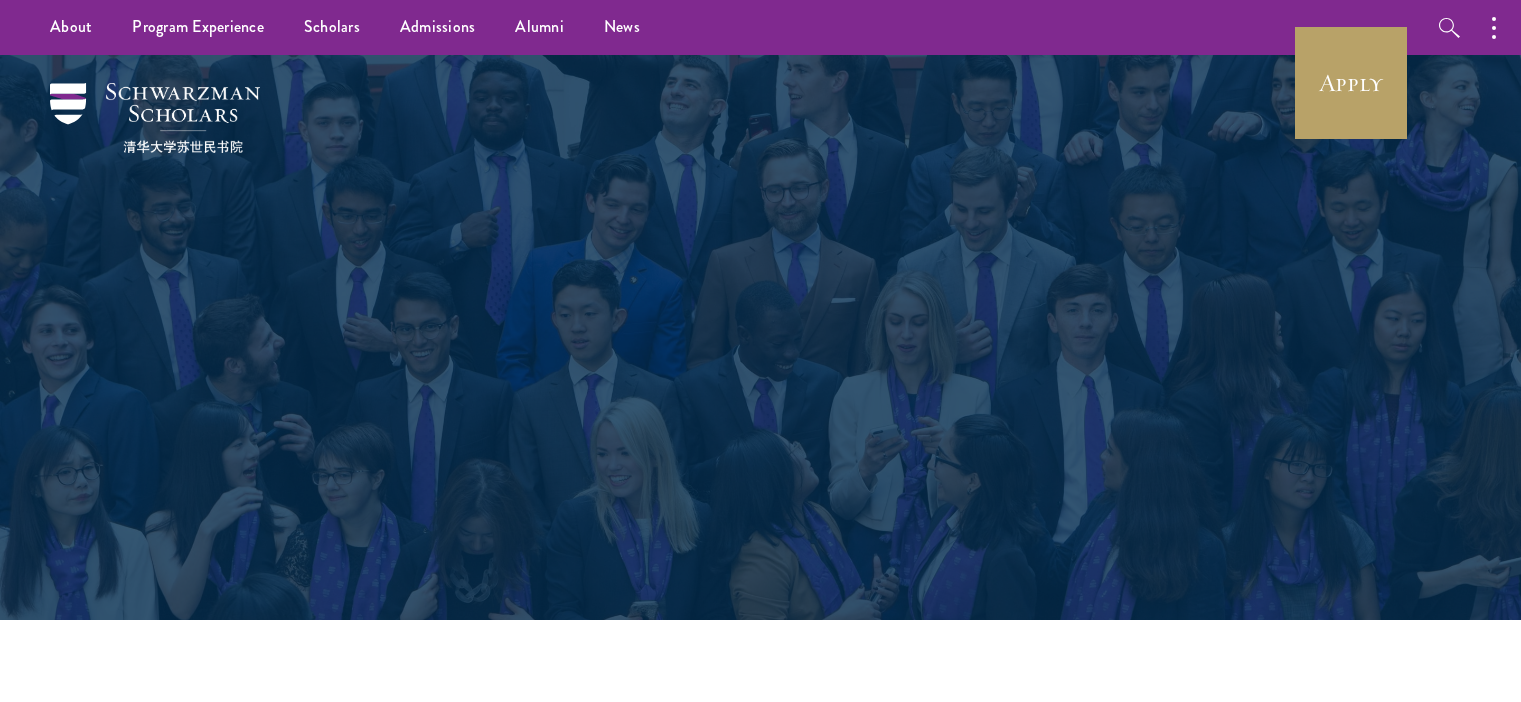 scroll, scrollTop: 0, scrollLeft: 0, axis: both 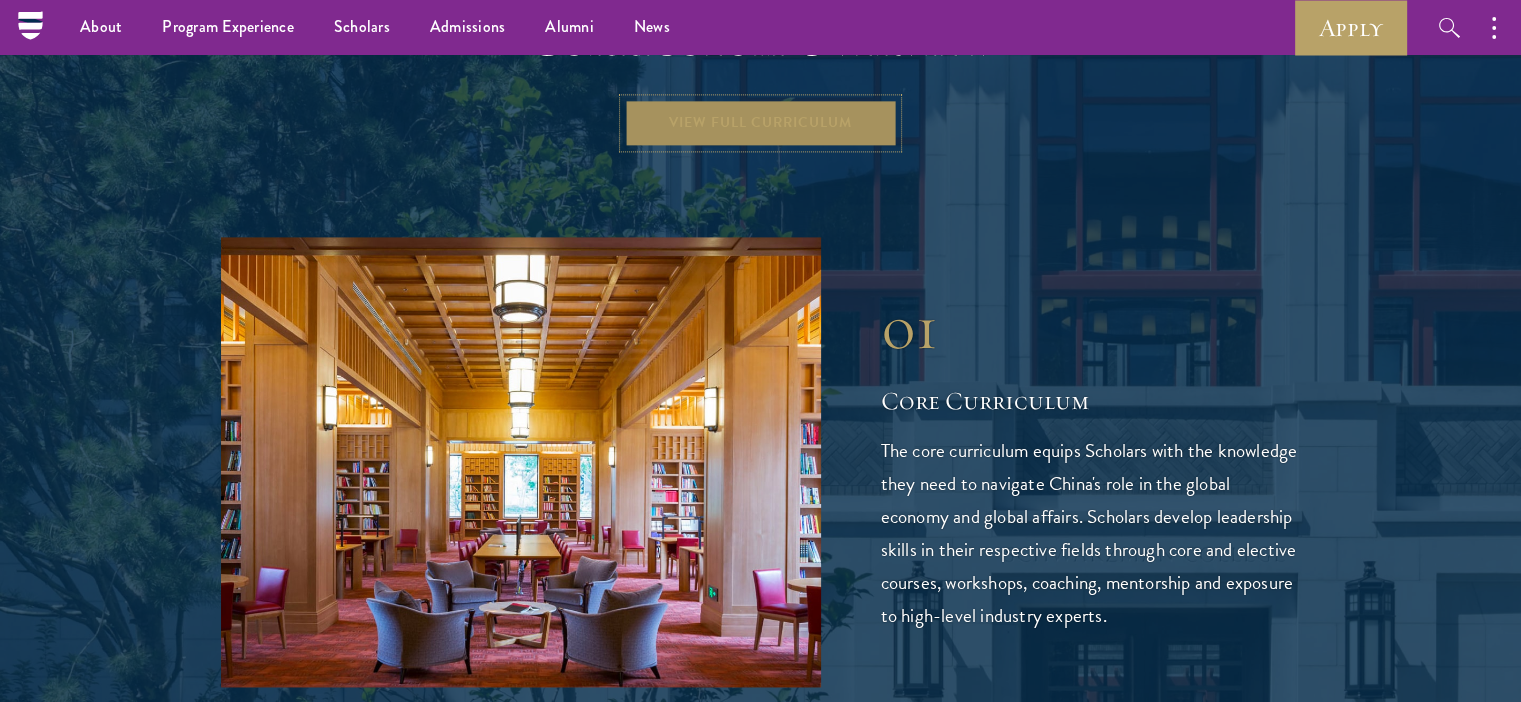 click on "View Full Curriculum" at bounding box center (760, 123) 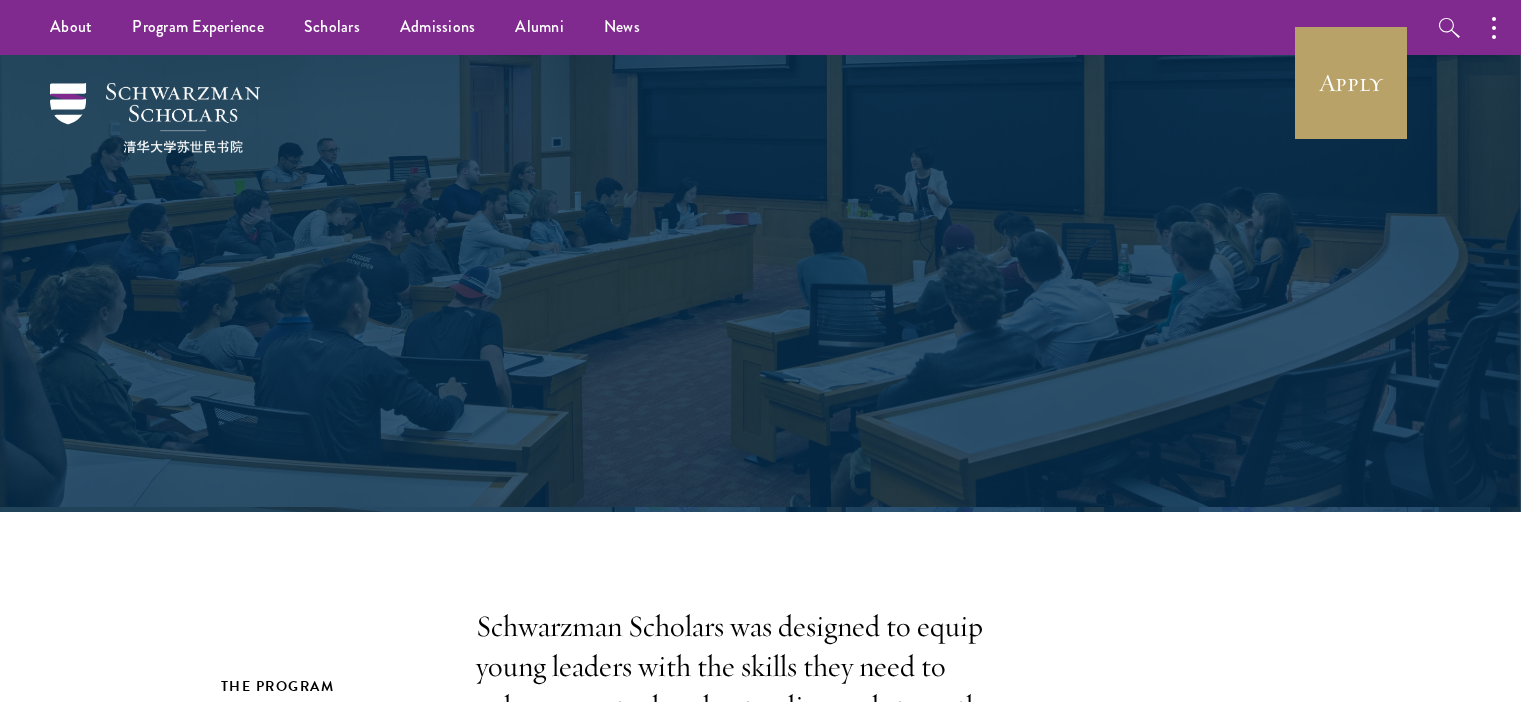 scroll, scrollTop: 0, scrollLeft: 0, axis: both 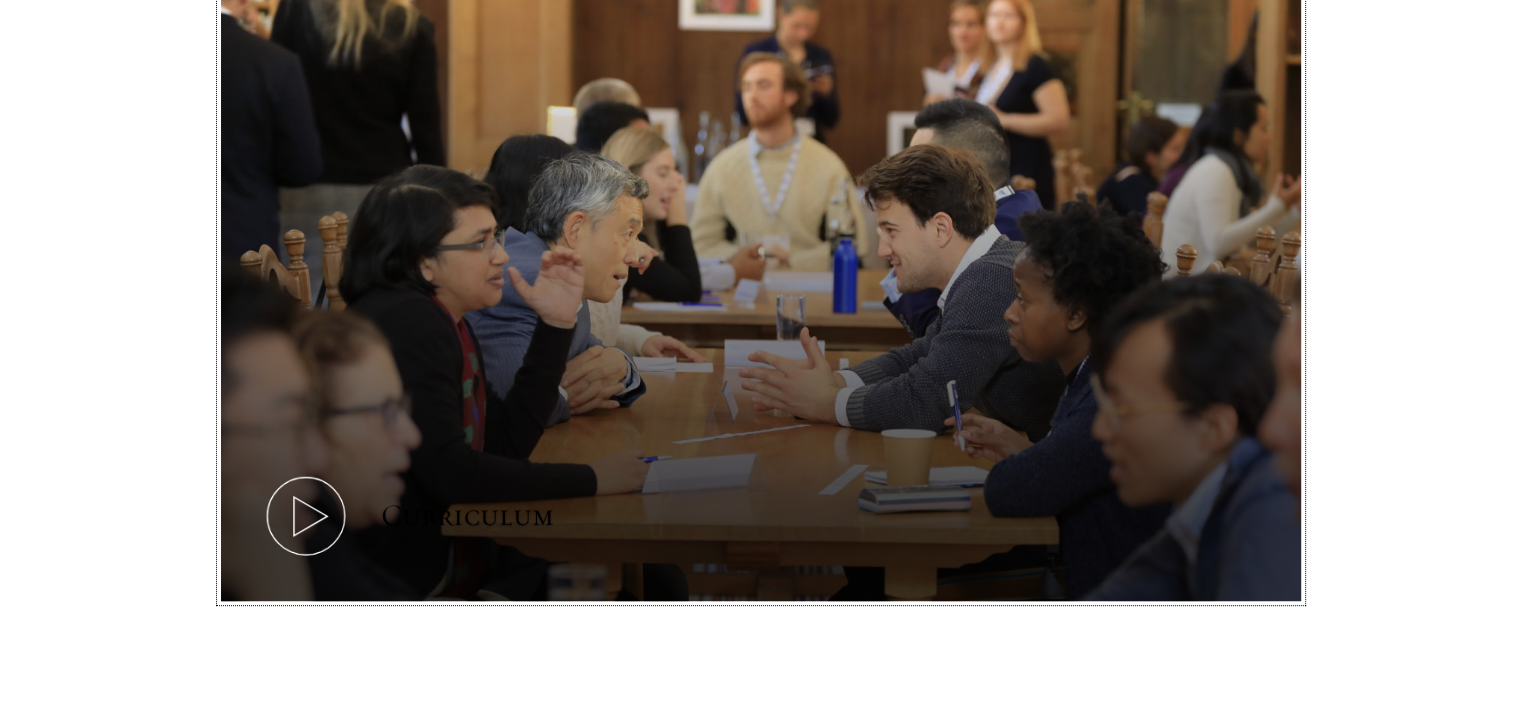 click on "Curriculum" at bounding box center [761, 298] 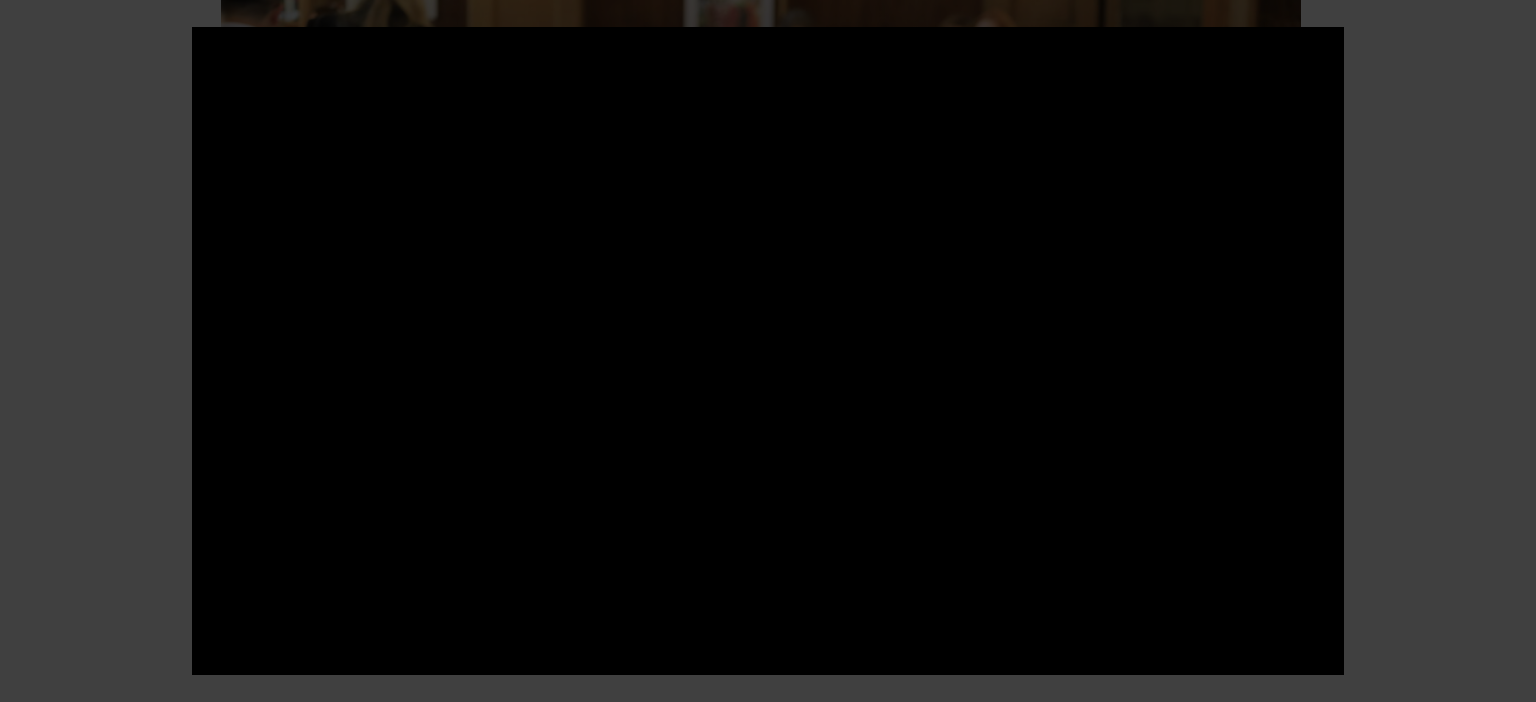 click at bounding box center [768, 351] 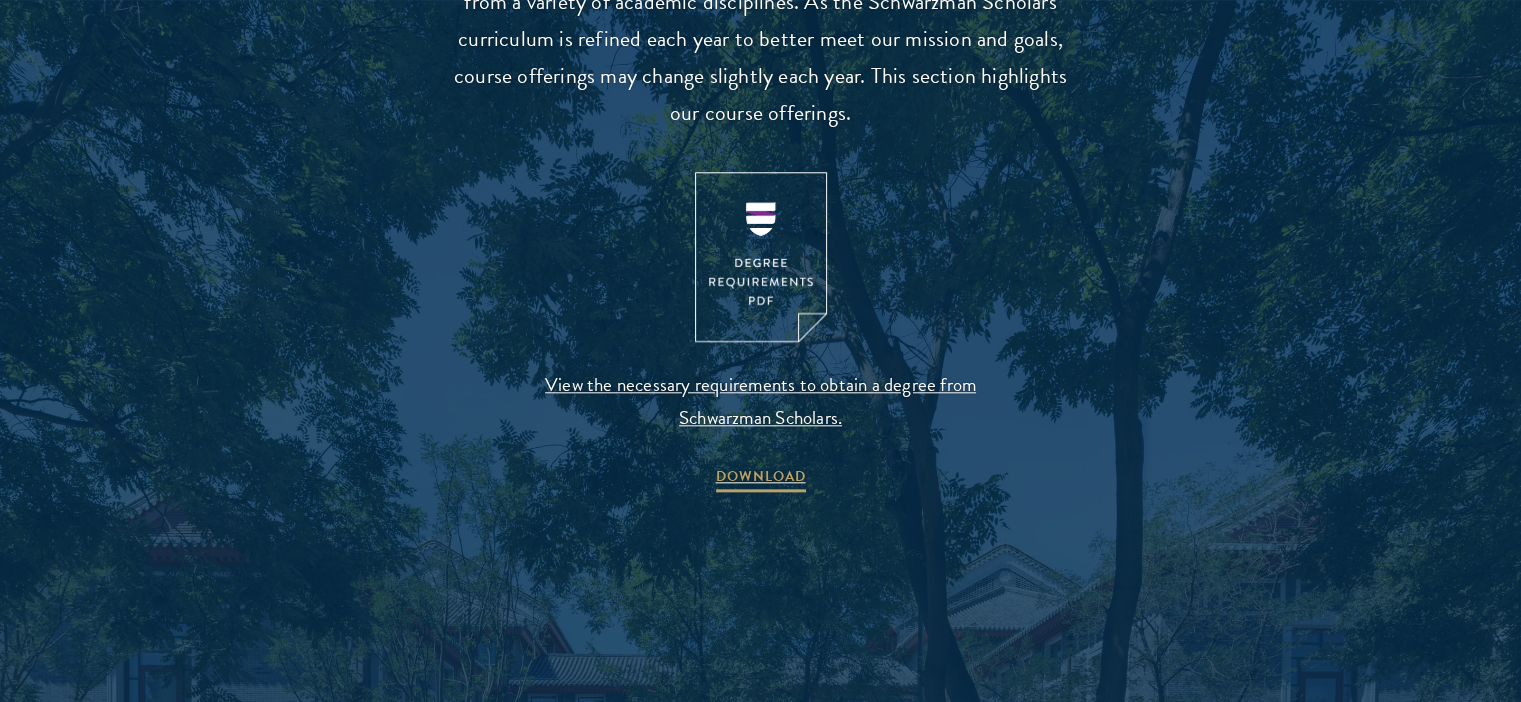scroll, scrollTop: 2172, scrollLeft: 0, axis: vertical 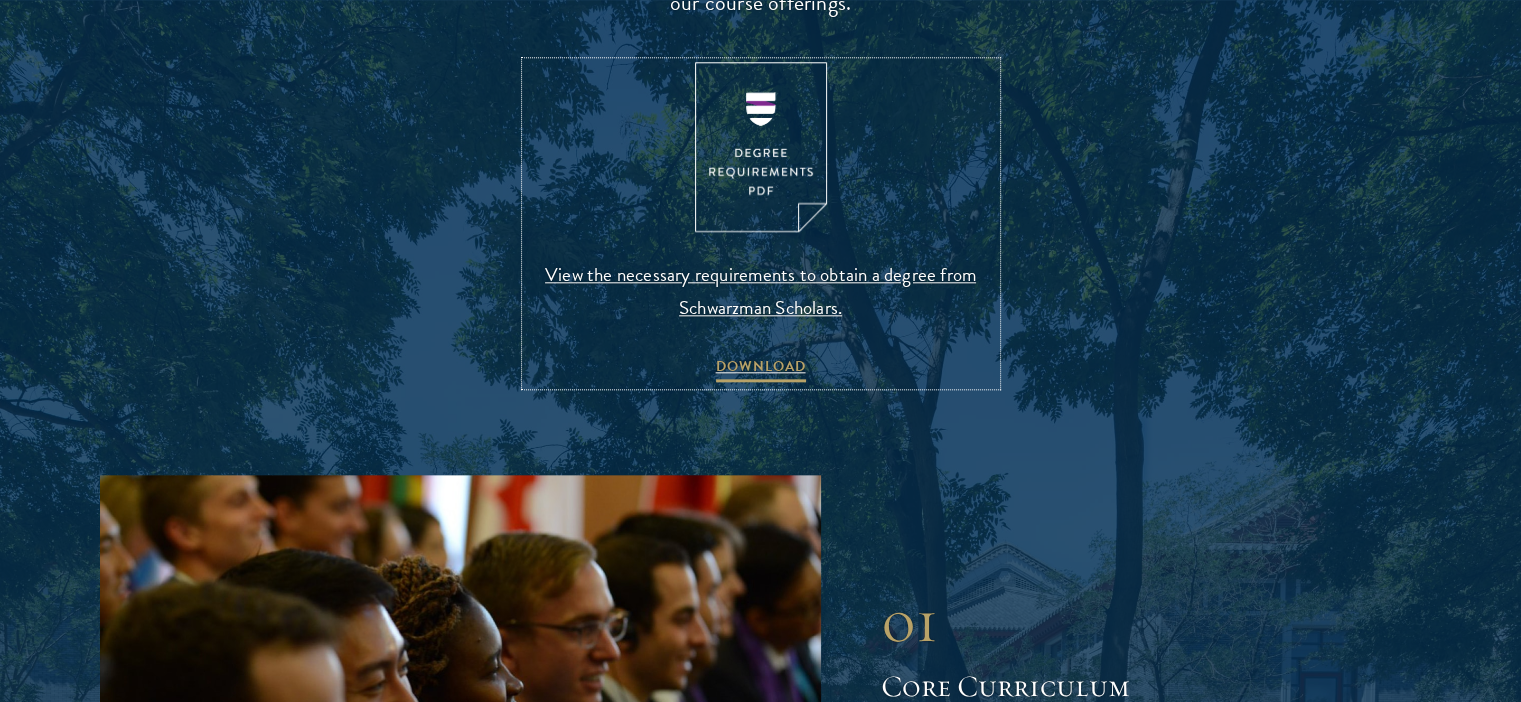 click at bounding box center (761, 147) 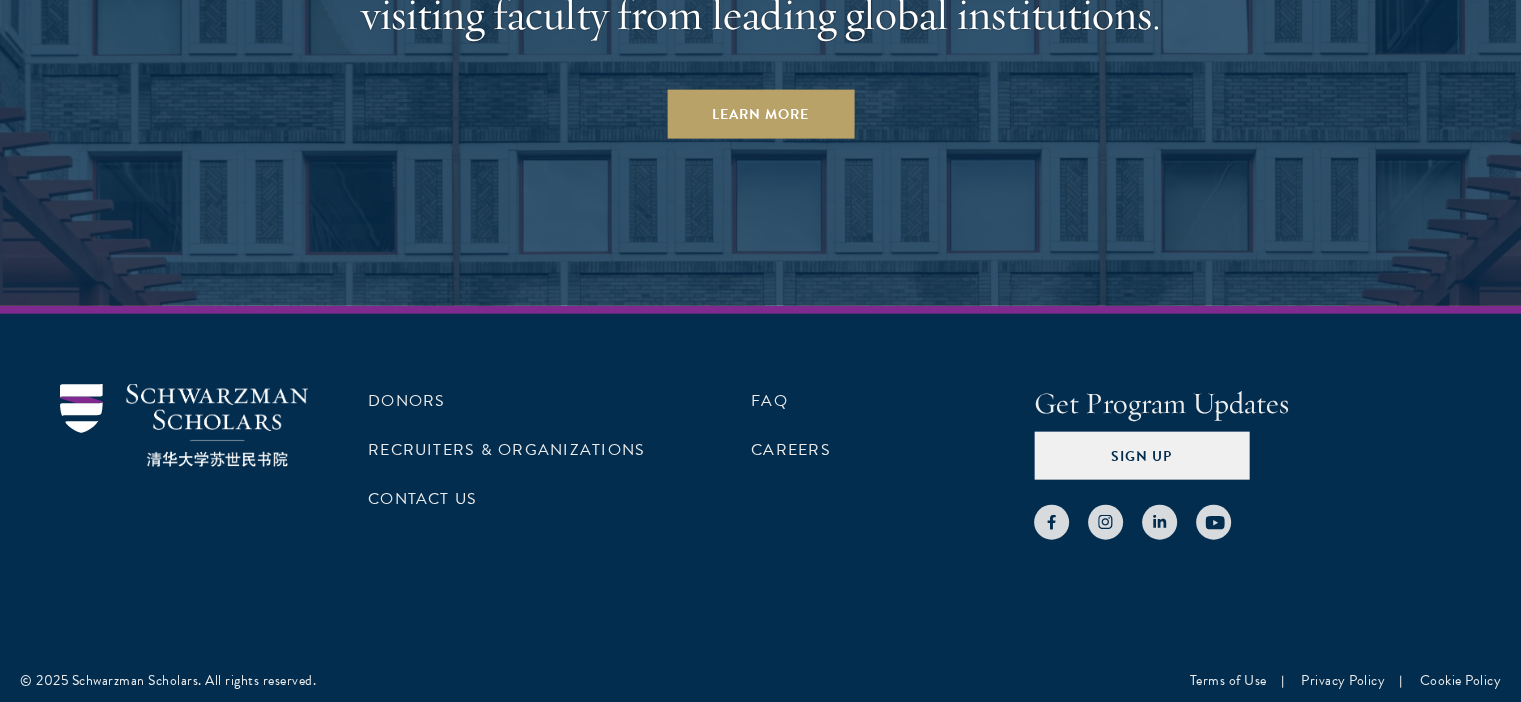 scroll, scrollTop: 12327, scrollLeft: 0, axis: vertical 